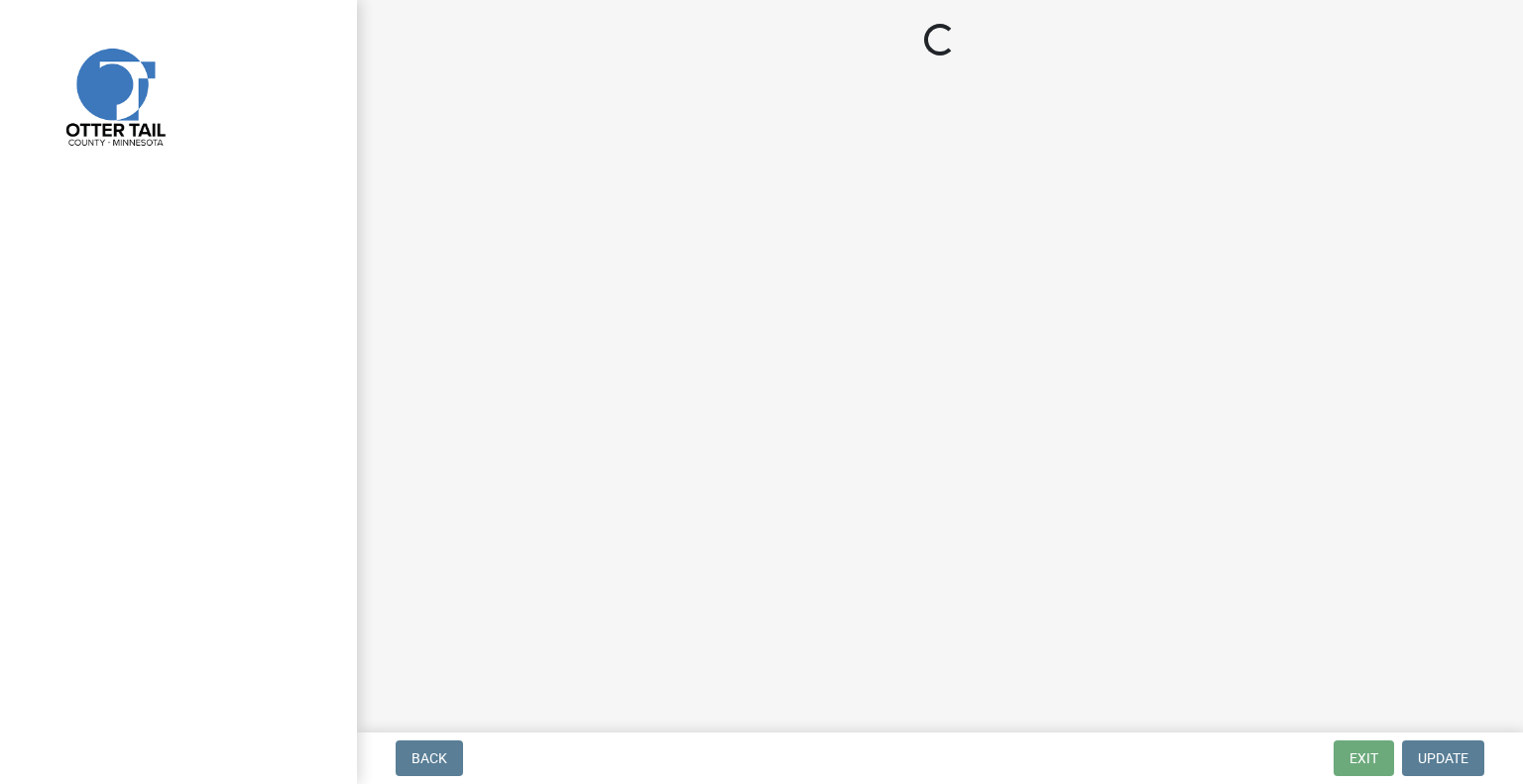 scroll, scrollTop: 0, scrollLeft: 0, axis: both 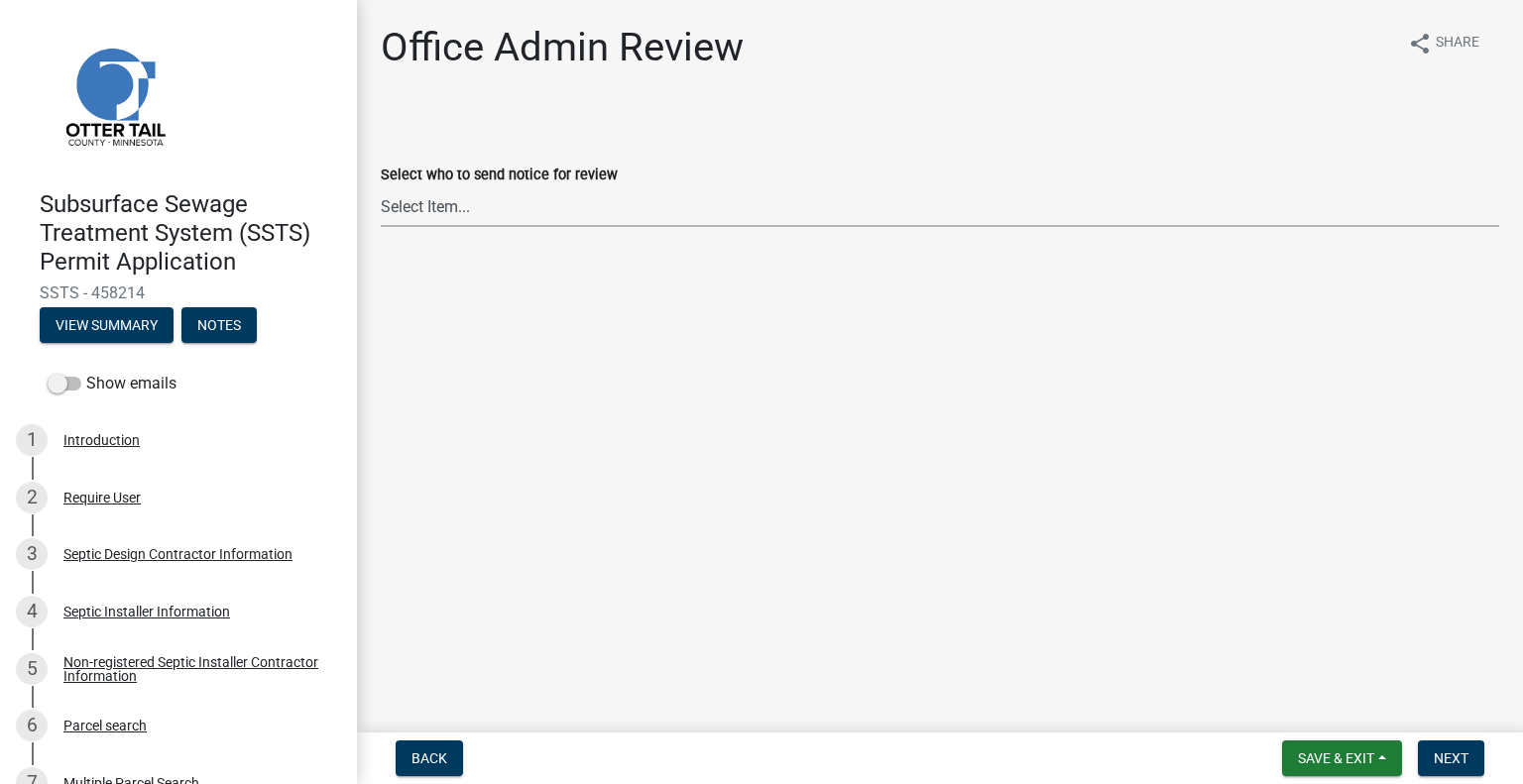 click on "Select Item...   Alexis Newark (anewark@ottertailcounty.gov)   Amy Busko (abusko@ottertailcounty.gov)   Andrea Perales (aperales@ottertailcounty.gov)   Brittany Tollefson (btollefson@ottertailcounty.gov)   Chris LeClair (cleclair@ottertailcounty.gov)   Courtney Roth (croth@ottertailcounty.gov)   Elizabeth Plaster (eplaster@ottertailcounty.gov)   Emma Swenson (eswenson@ottertailcounty.gov)   Eric Babolian (ebabolian@ottertailcounty.gov)   Kyle Westergard (kwestergard@ottertailcounty.gov)   Lindsey Hanson (lhanson@ottertailcounty.gov)   Michelle Jevne (mjevne@ottertailcounty.gov)   Noah Brenden (brenden@ottertailcounty.gov)   Sheila Dahl (sdahl@ottertailcounty.gov)" at bounding box center (940, 206) 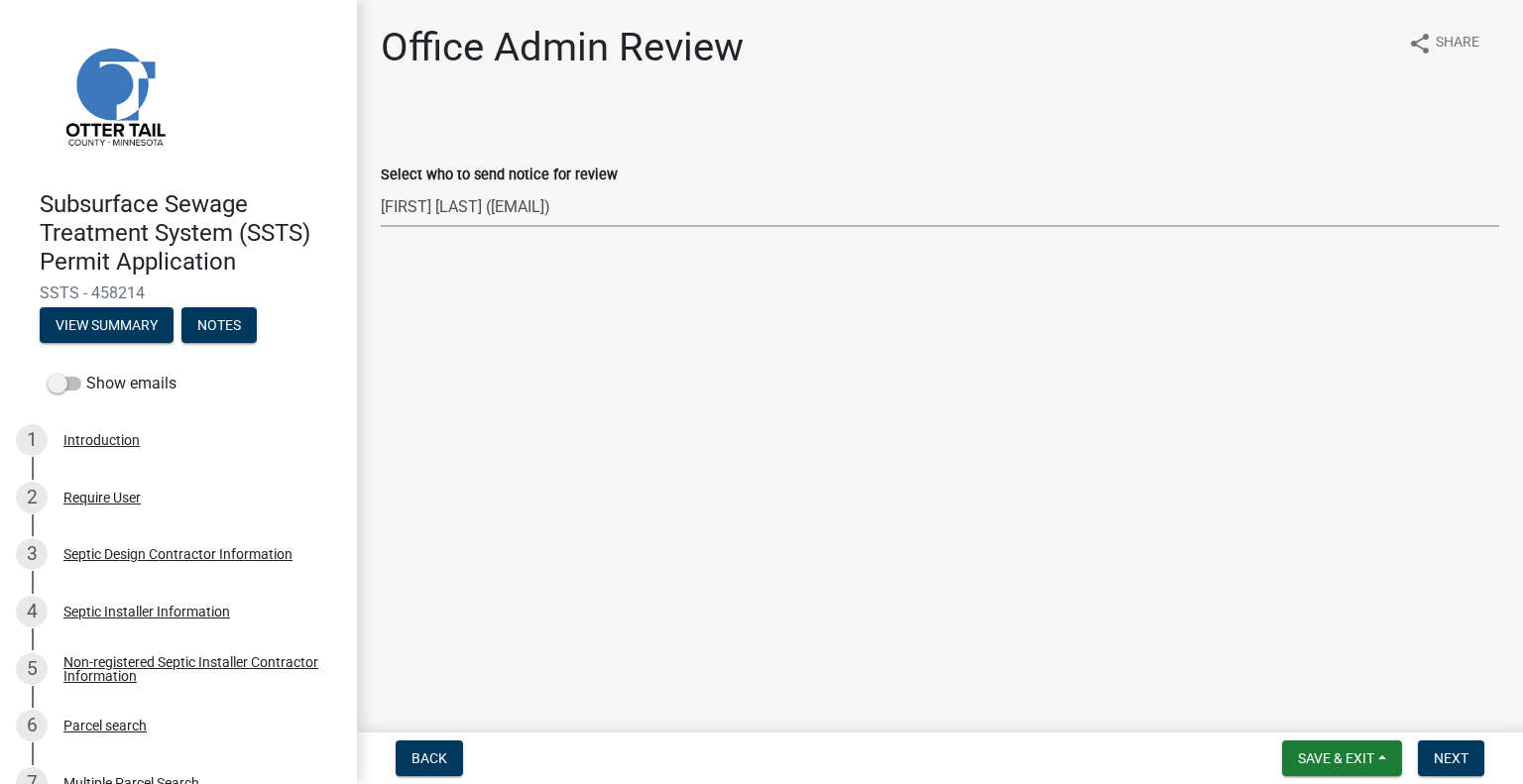 click on "Select Item...   Alexis Newark (anewark@ottertailcounty.gov)   Amy Busko (abusko@ottertailcounty.gov)   Andrea Perales (aperales@ottertailcounty.gov)   Brittany Tollefson (btollefson@ottertailcounty.gov)   Chris LeClair (cleclair@ottertailcounty.gov)   Courtney Roth (croth@ottertailcounty.gov)   Elizabeth Plaster (eplaster@ottertailcounty.gov)   Emma Swenson (eswenson@ottertailcounty.gov)   Eric Babolian (ebabolian@ottertailcounty.gov)   Kyle Westergard (kwestergard@ottertailcounty.gov)   Lindsey Hanson (lhanson@ottertailcounty.gov)   Michelle Jevne (mjevne@ottertailcounty.gov)   Noah Brenden (brenden@ottertailcounty.gov)   Sheila Dahl (sdahl@ottertailcounty.gov)" at bounding box center [940, 206] 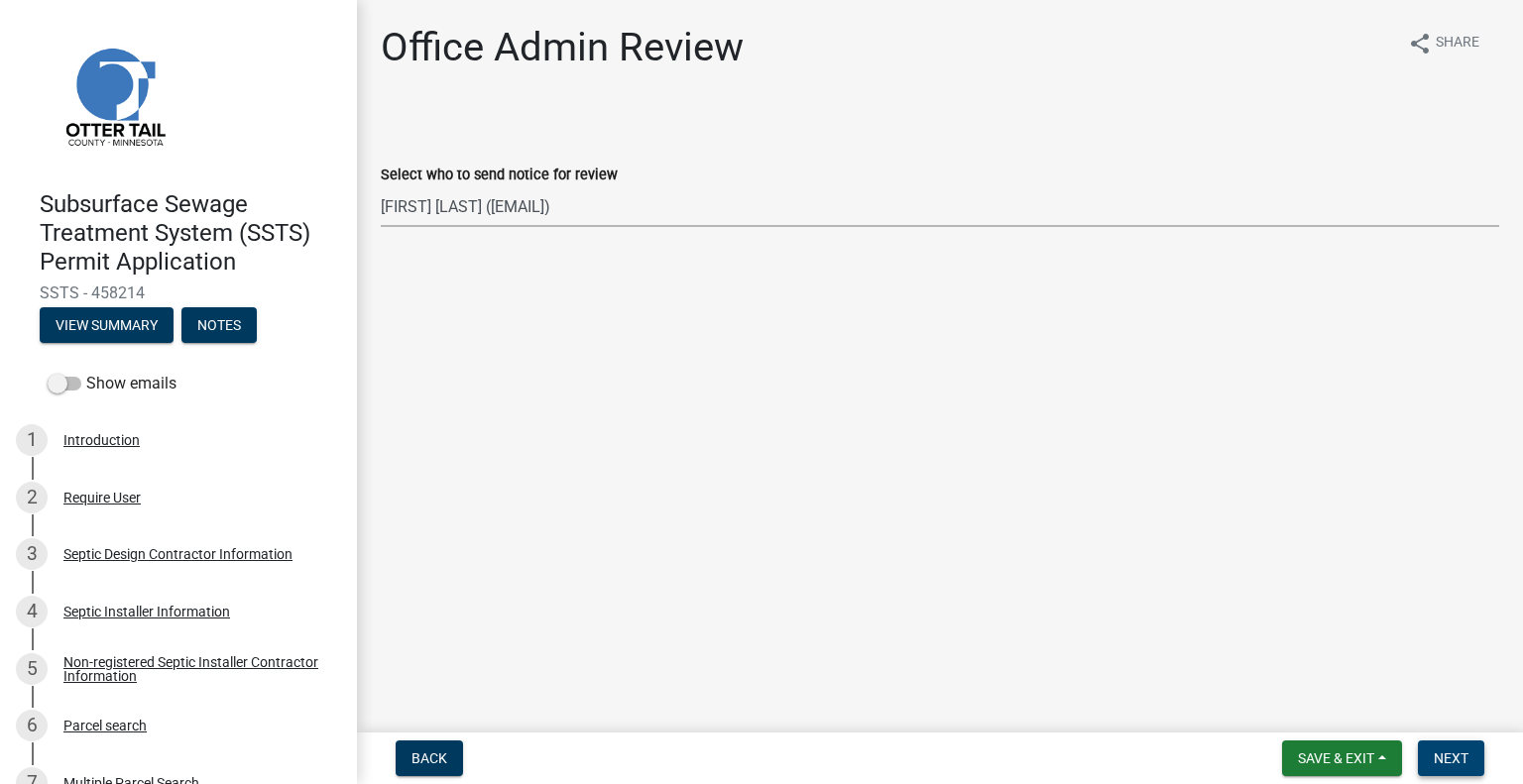 click on "Next" at bounding box center [1451, 758] 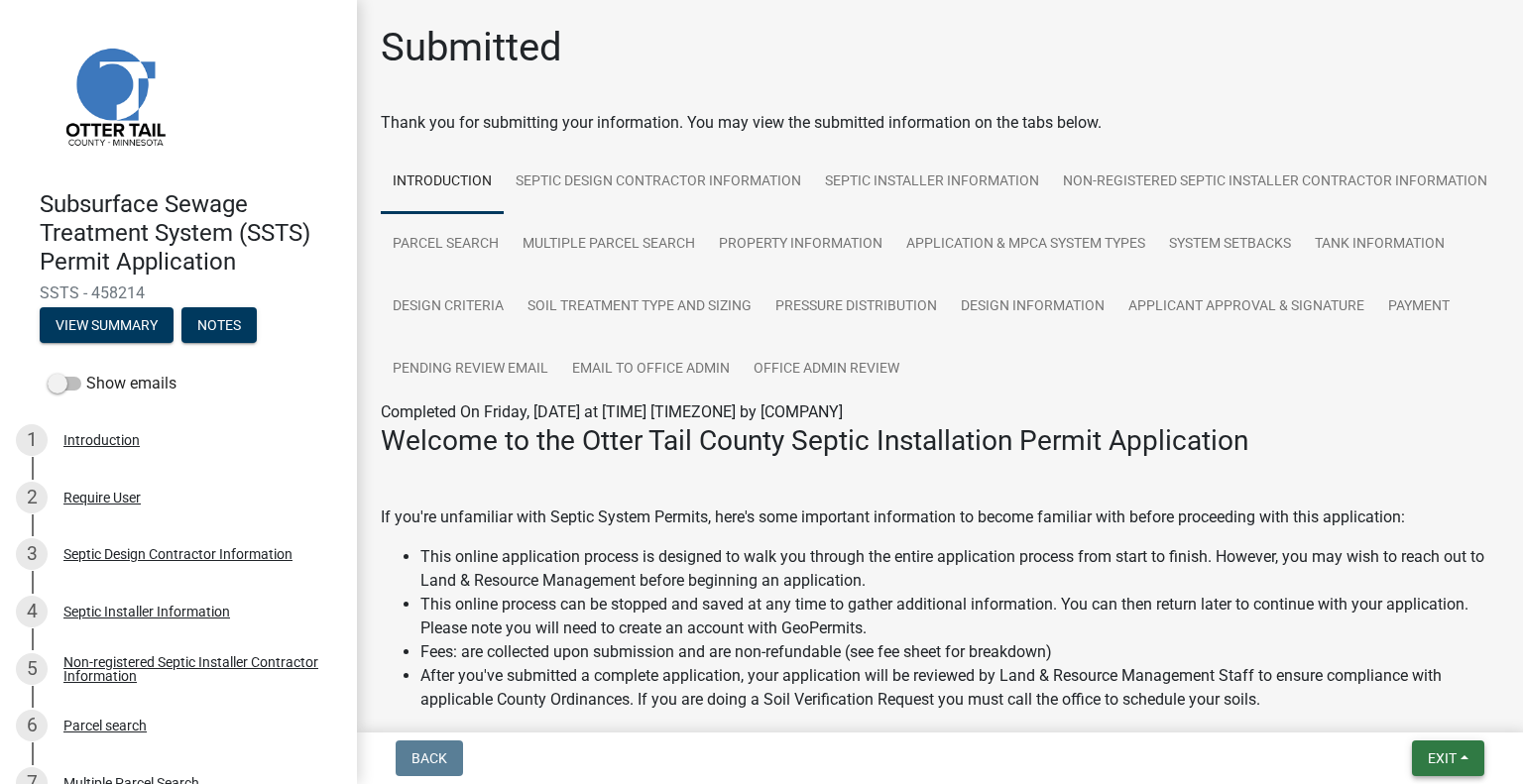 click on "Exit" at bounding box center (1442, 758) 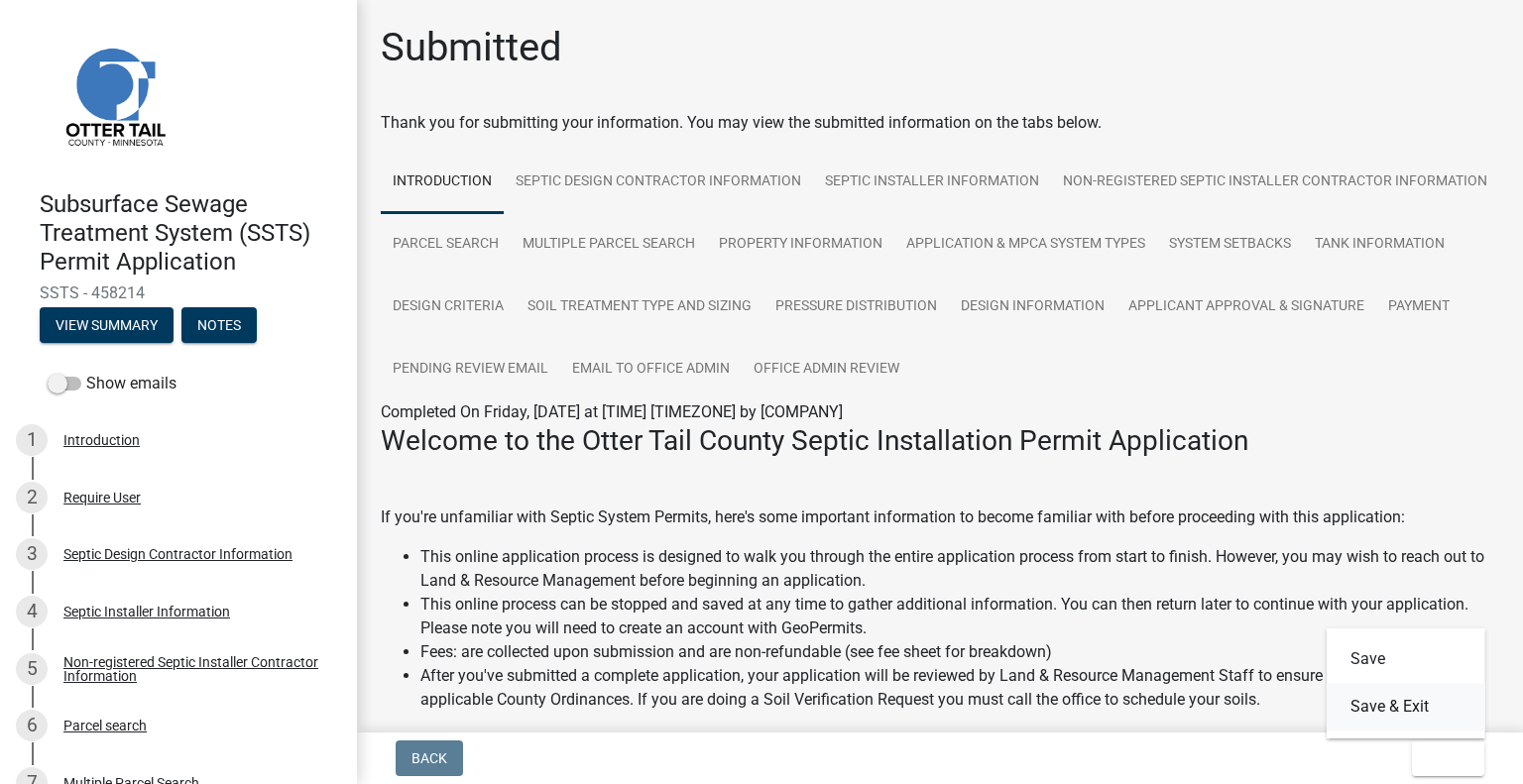 click on "Save & Exit" at bounding box center [1406, 707] 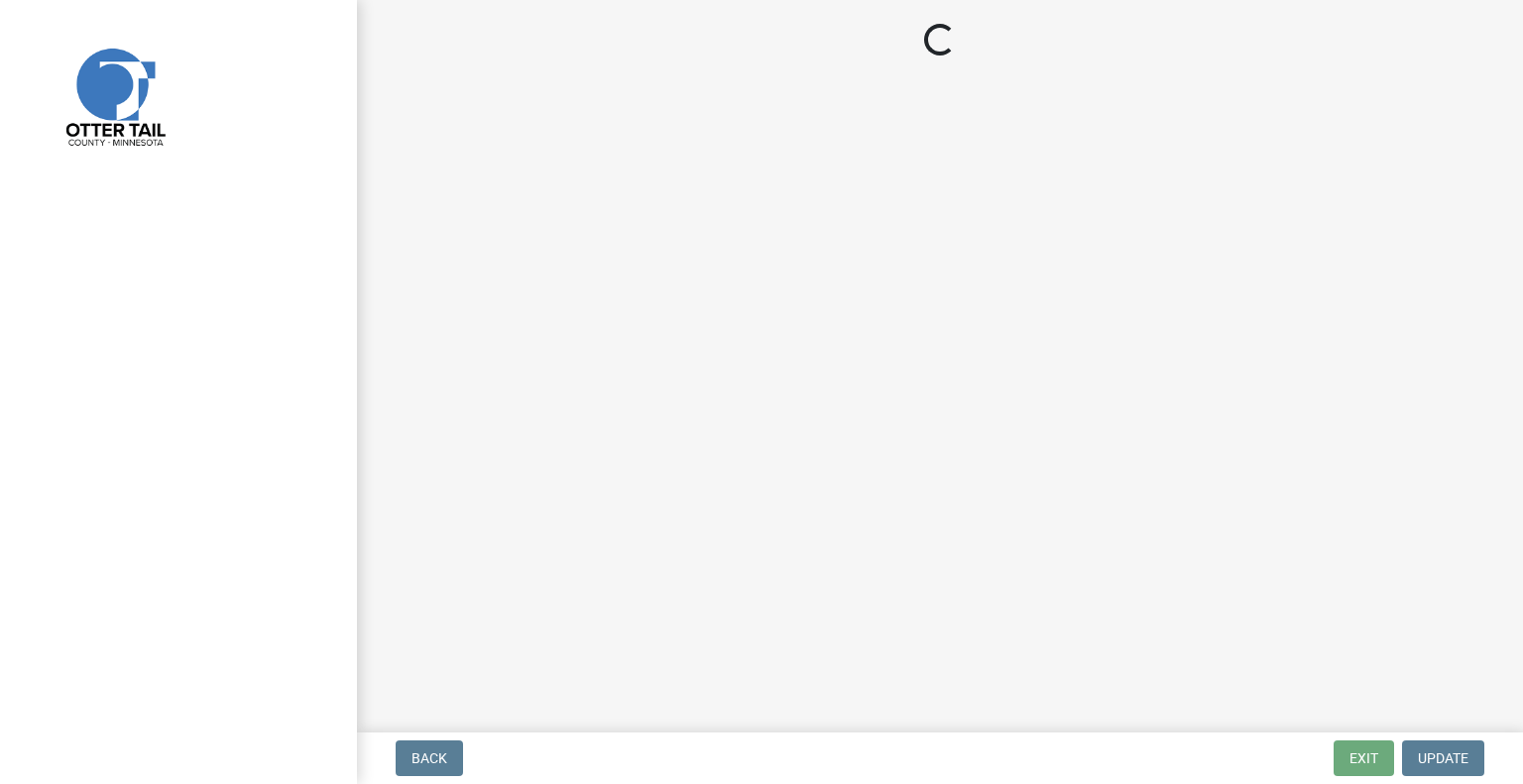 scroll, scrollTop: 0, scrollLeft: 0, axis: both 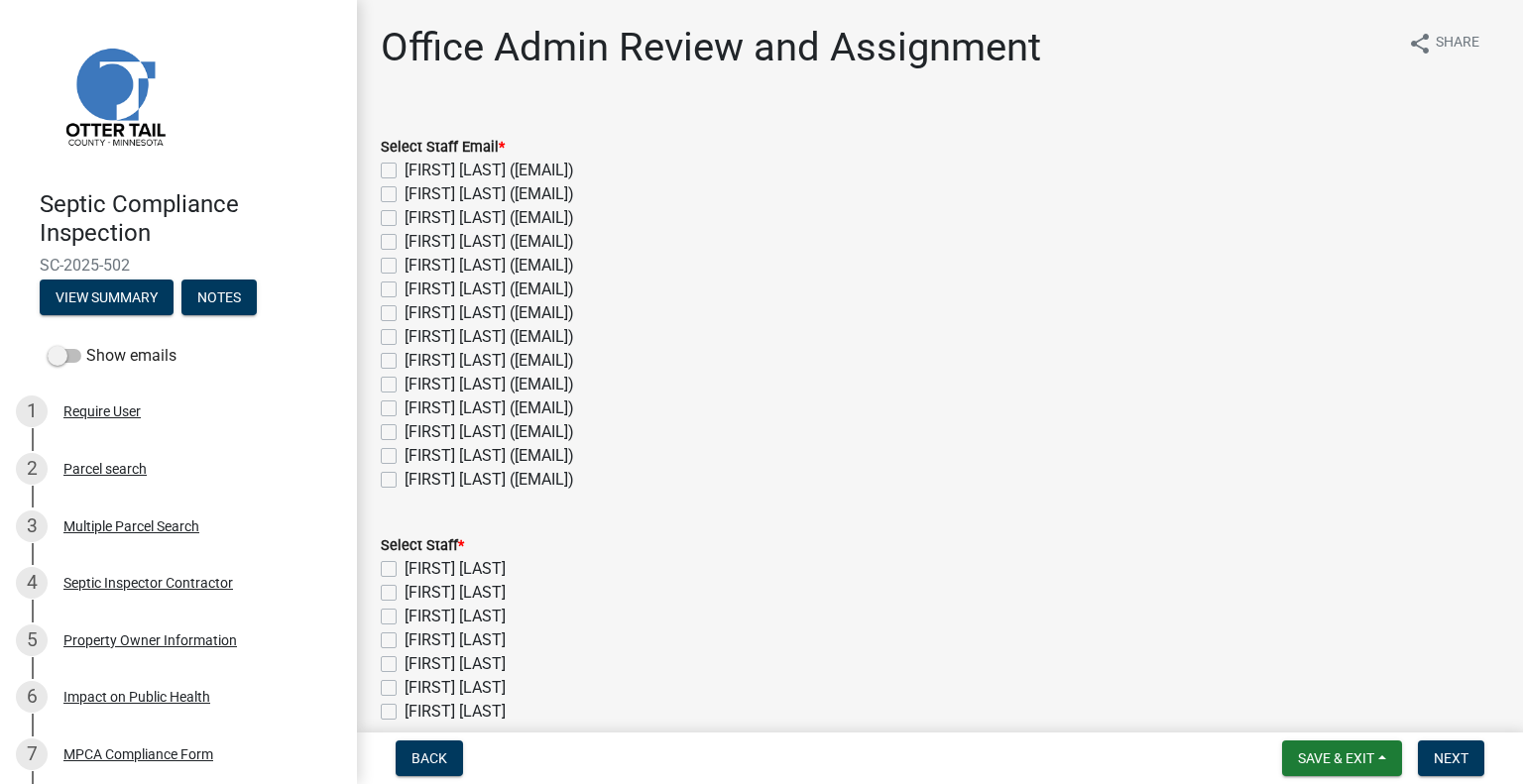 click on "[FIRST] [LAST] ([EMAIL])" 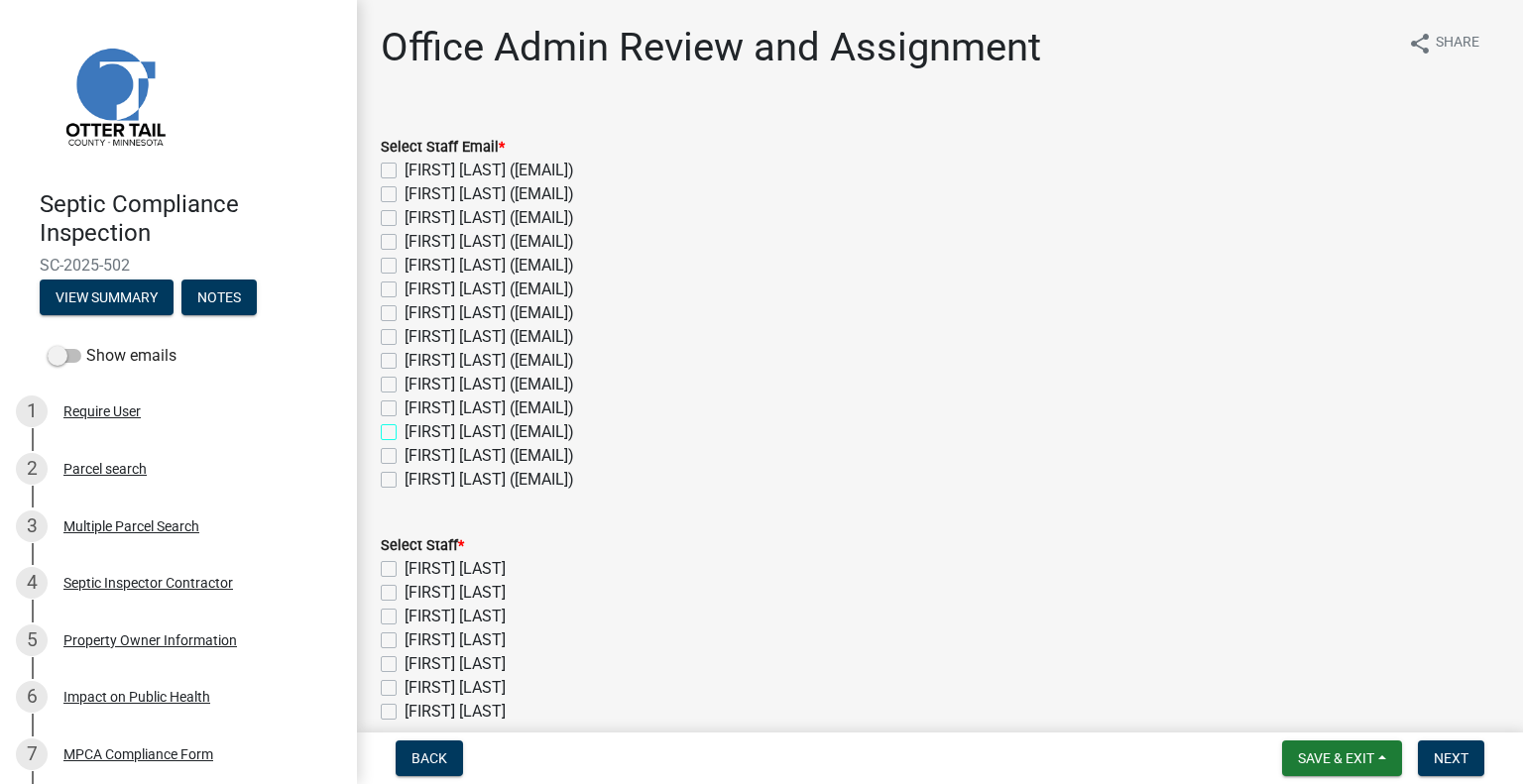 click on "[FIRST] [LAST] ([EMAIL])" at bounding box center (410, 426) 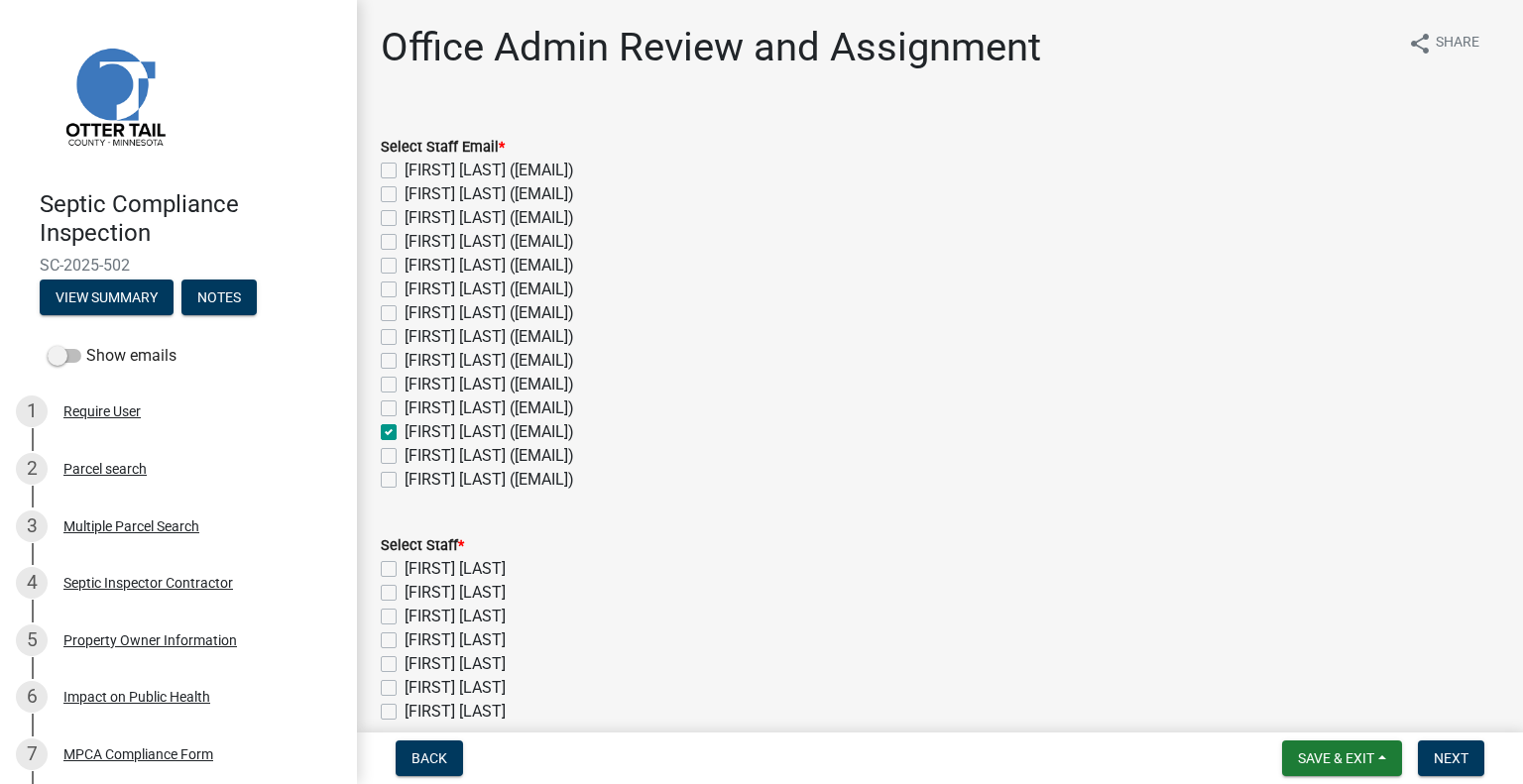 checkbox on "false" 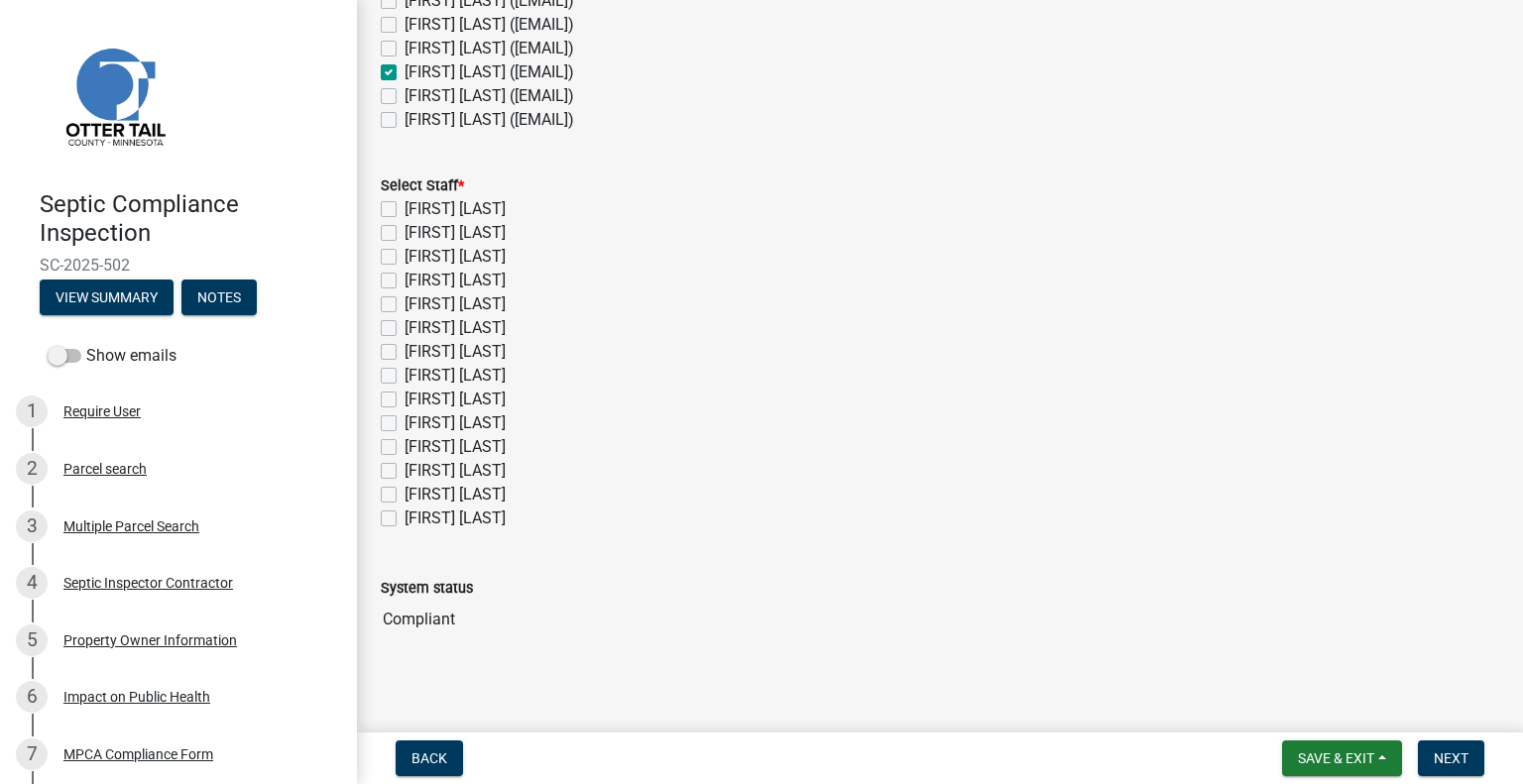 scroll, scrollTop: 367, scrollLeft: 0, axis: vertical 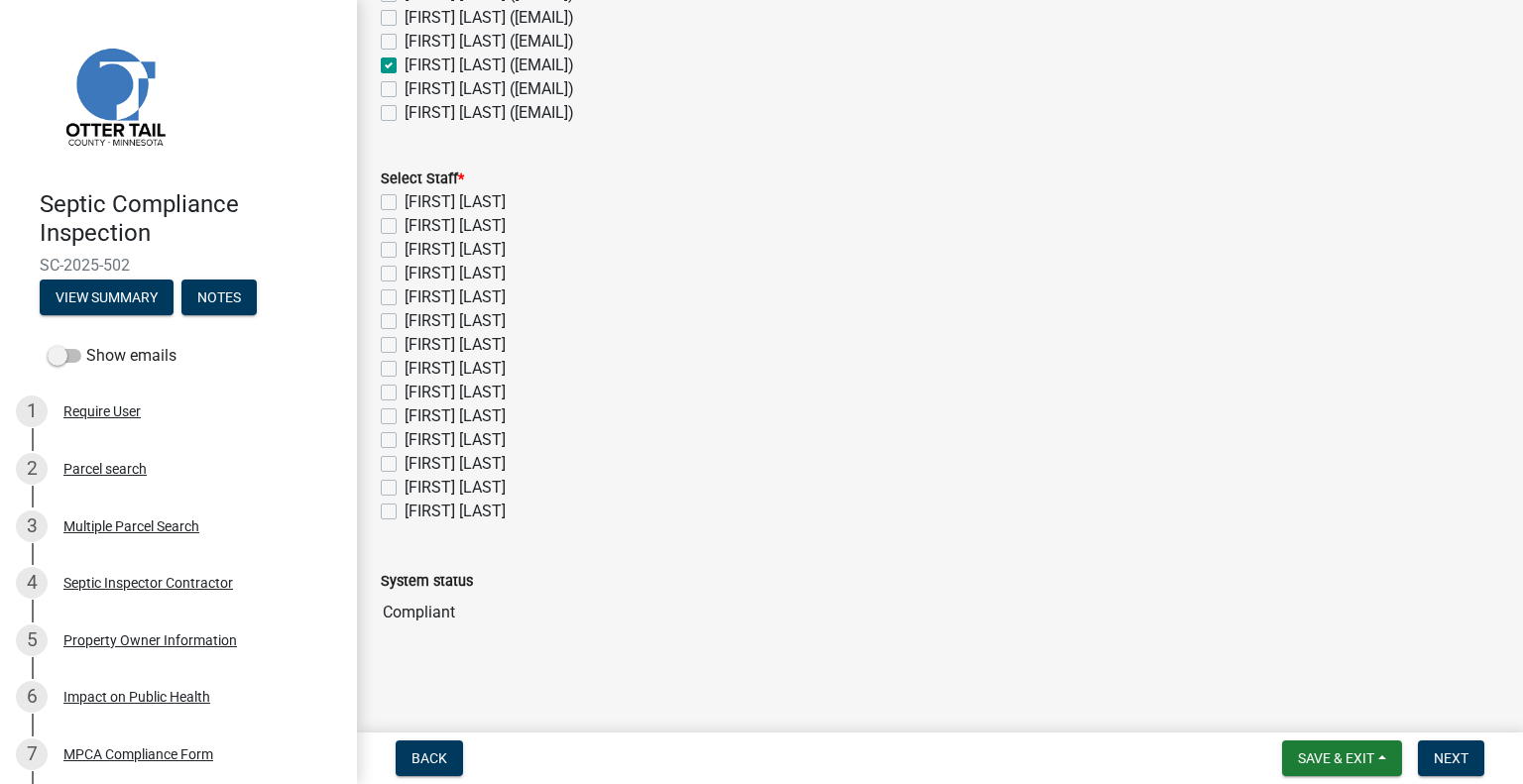 click on "Michelle Jevne" 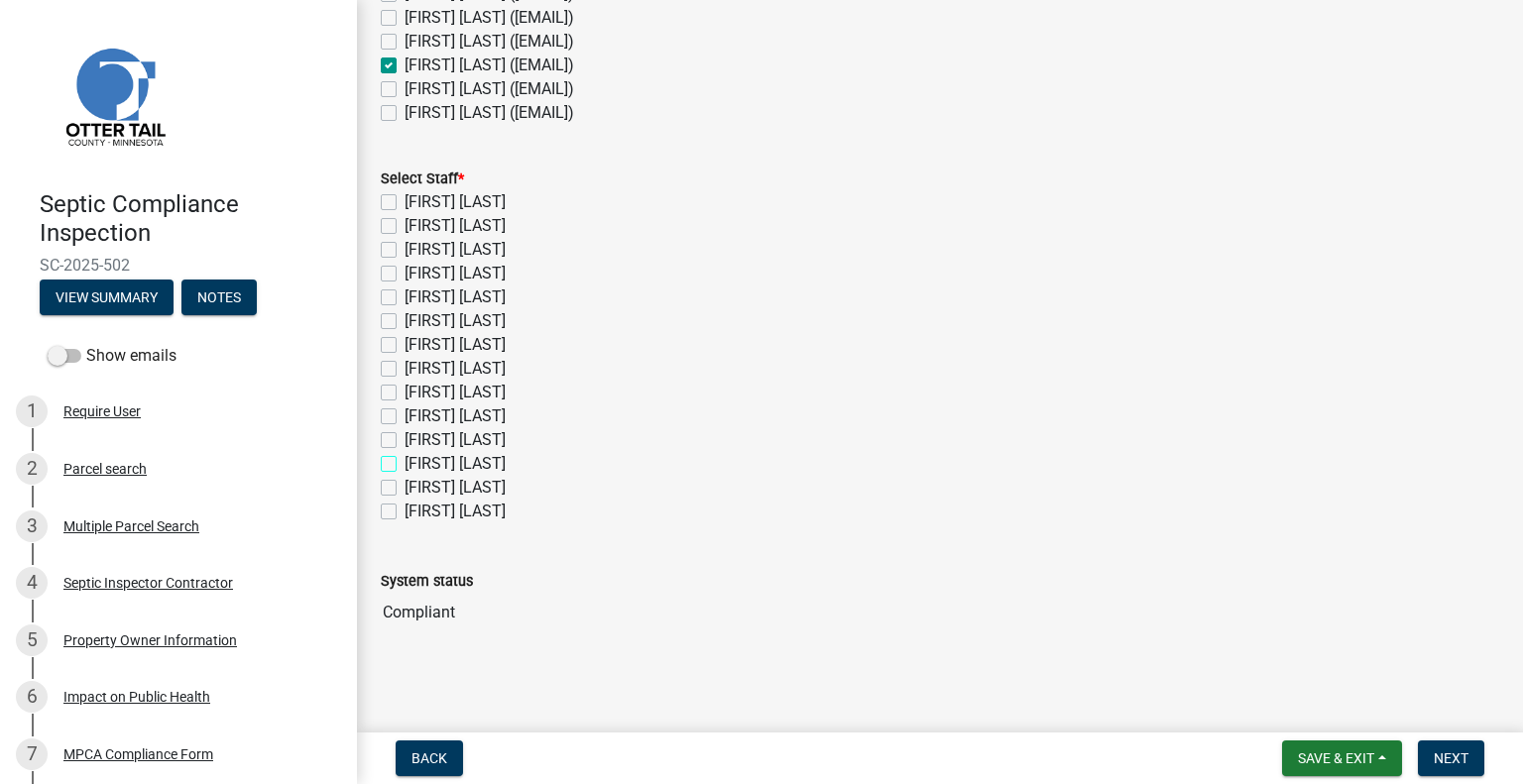 click on "Michelle Jevne" at bounding box center (410, 458) 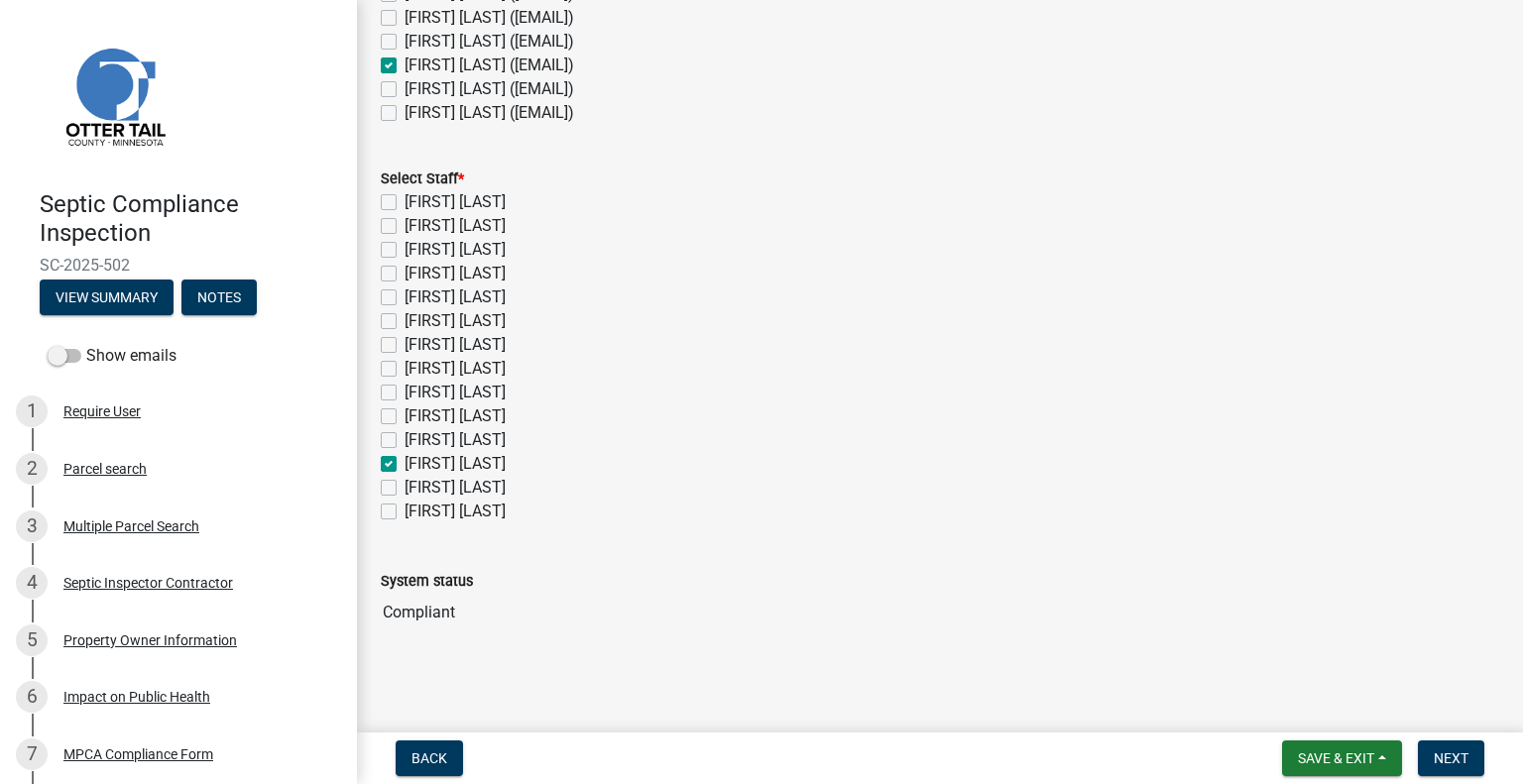 checkbox on "false" 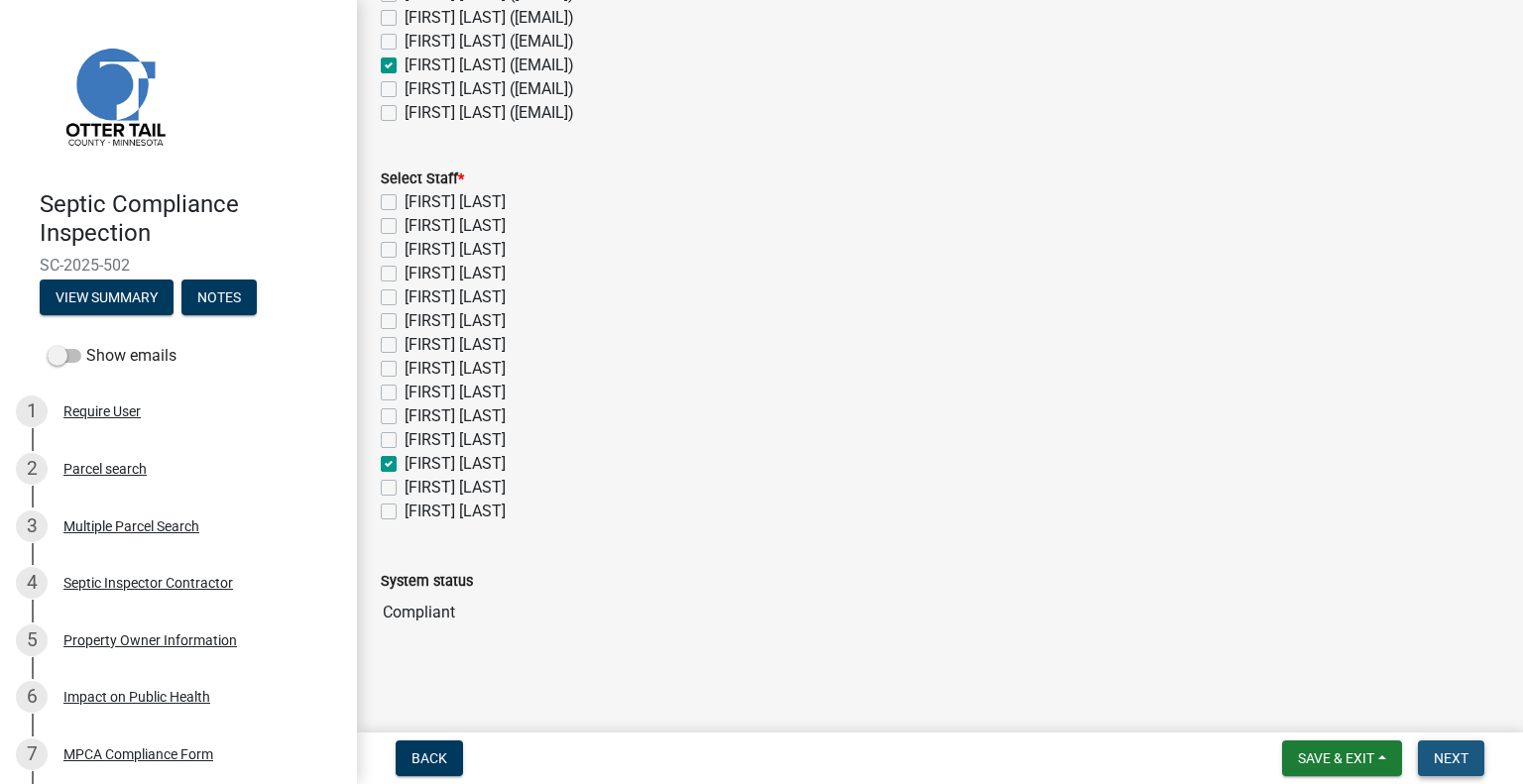 drag, startPoint x: 1440, startPoint y: 747, endPoint x: 1519, endPoint y: 719, distance: 83.81527 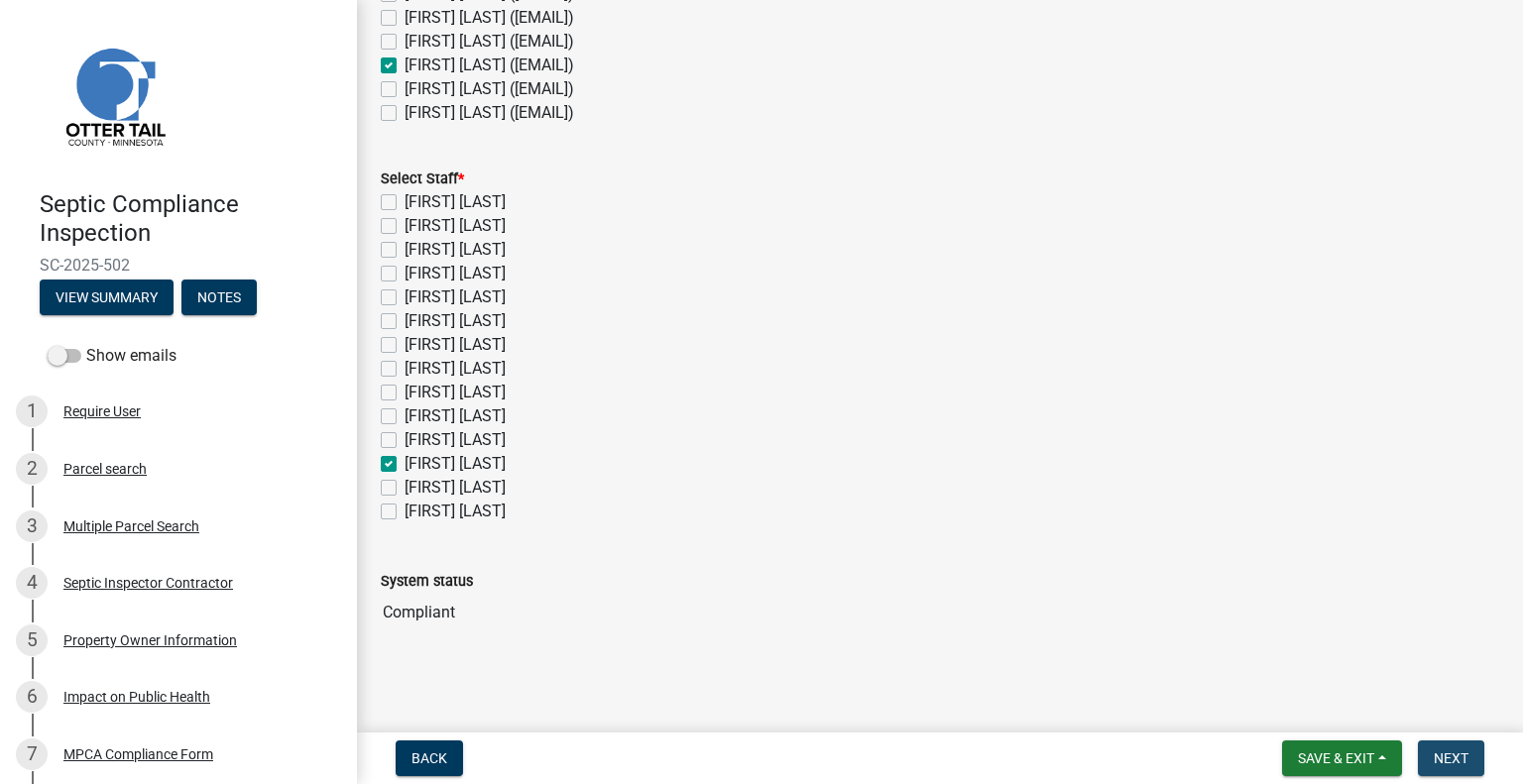 scroll, scrollTop: 0, scrollLeft: 0, axis: both 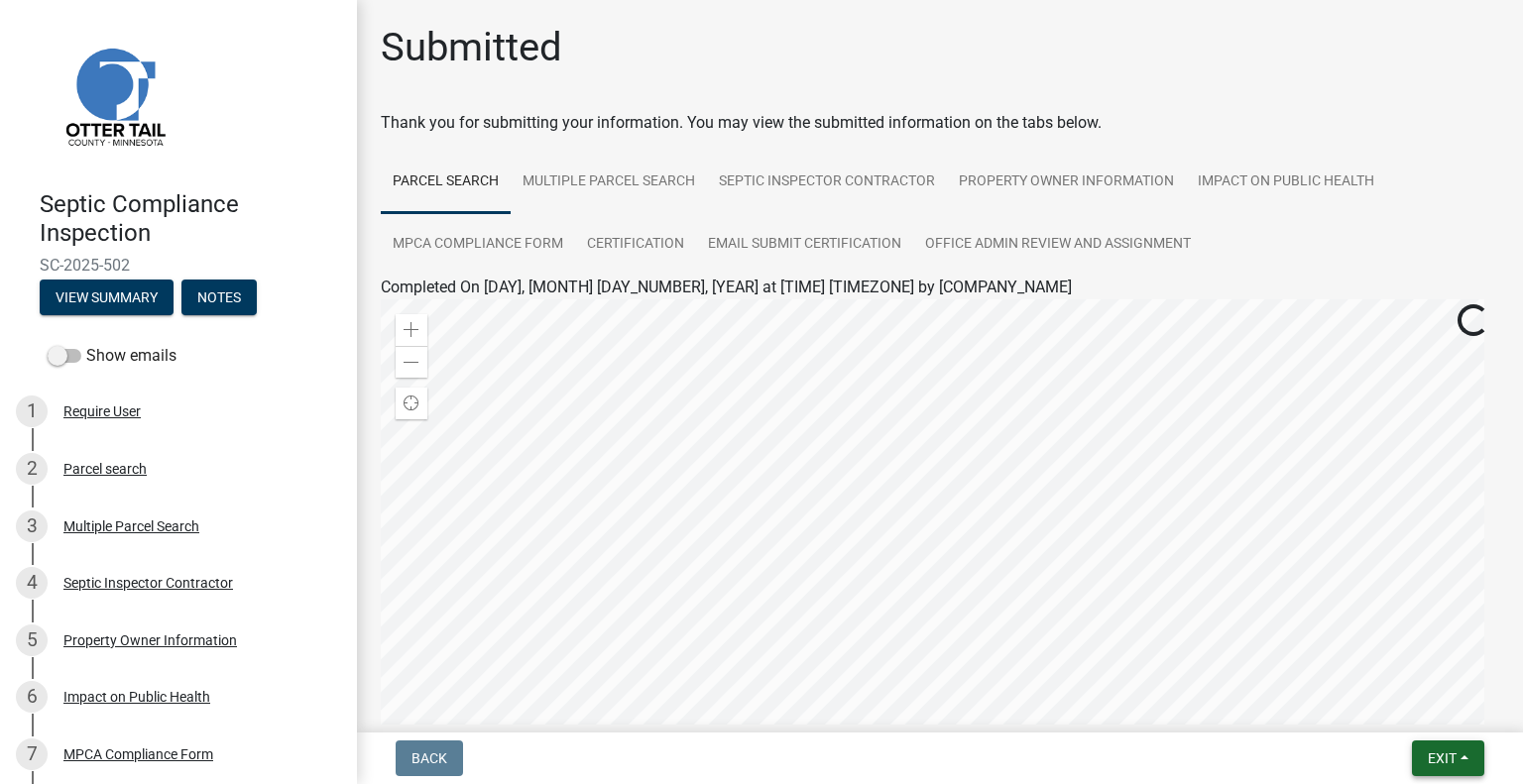 drag, startPoint x: 1418, startPoint y: 755, endPoint x: 1410, endPoint y: 746, distance: 12.0415946 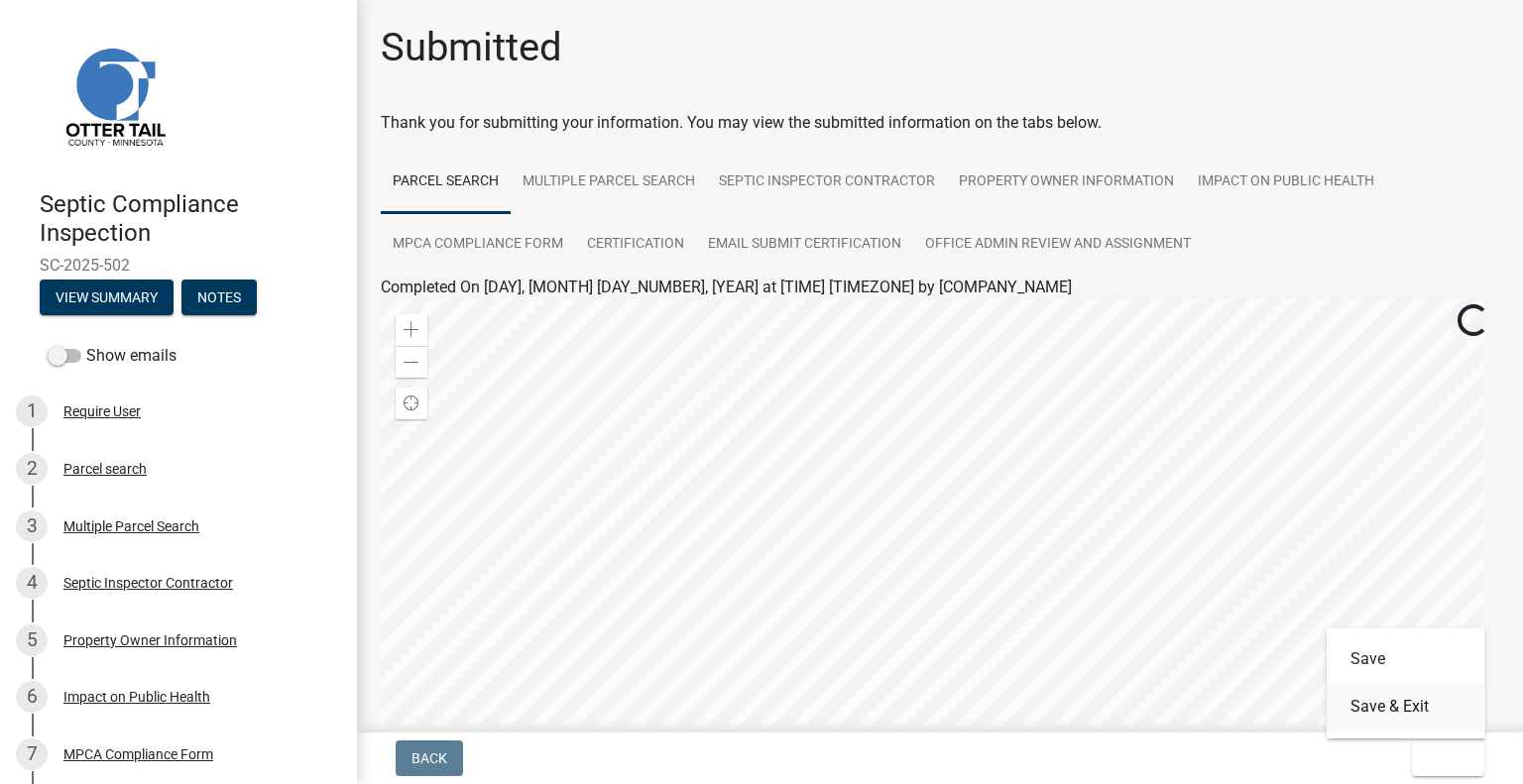 click on "Save & Exit" at bounding box center (1406, 707) 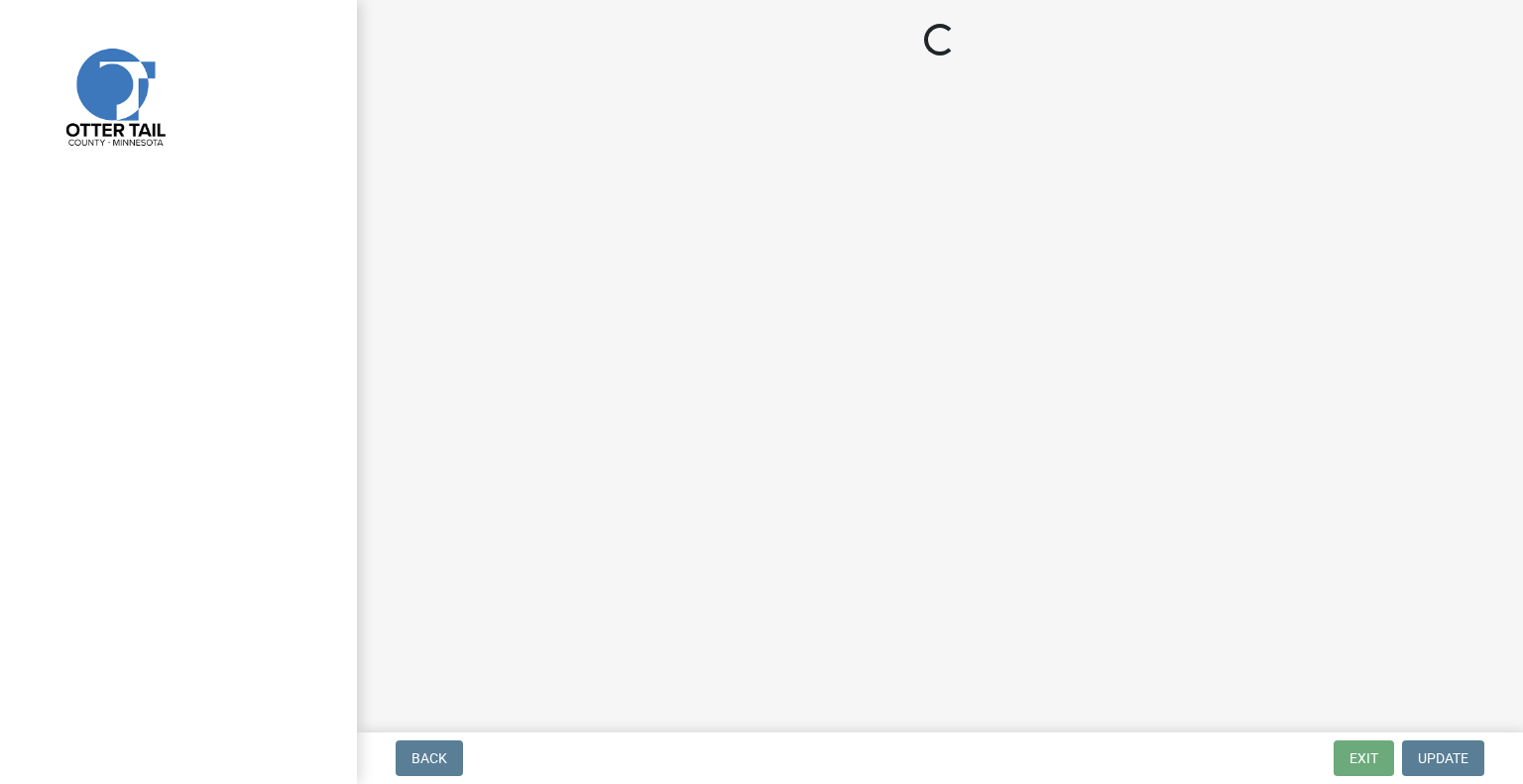 scroll, scrollTop: 0, scrollLeft: 0, axis: both 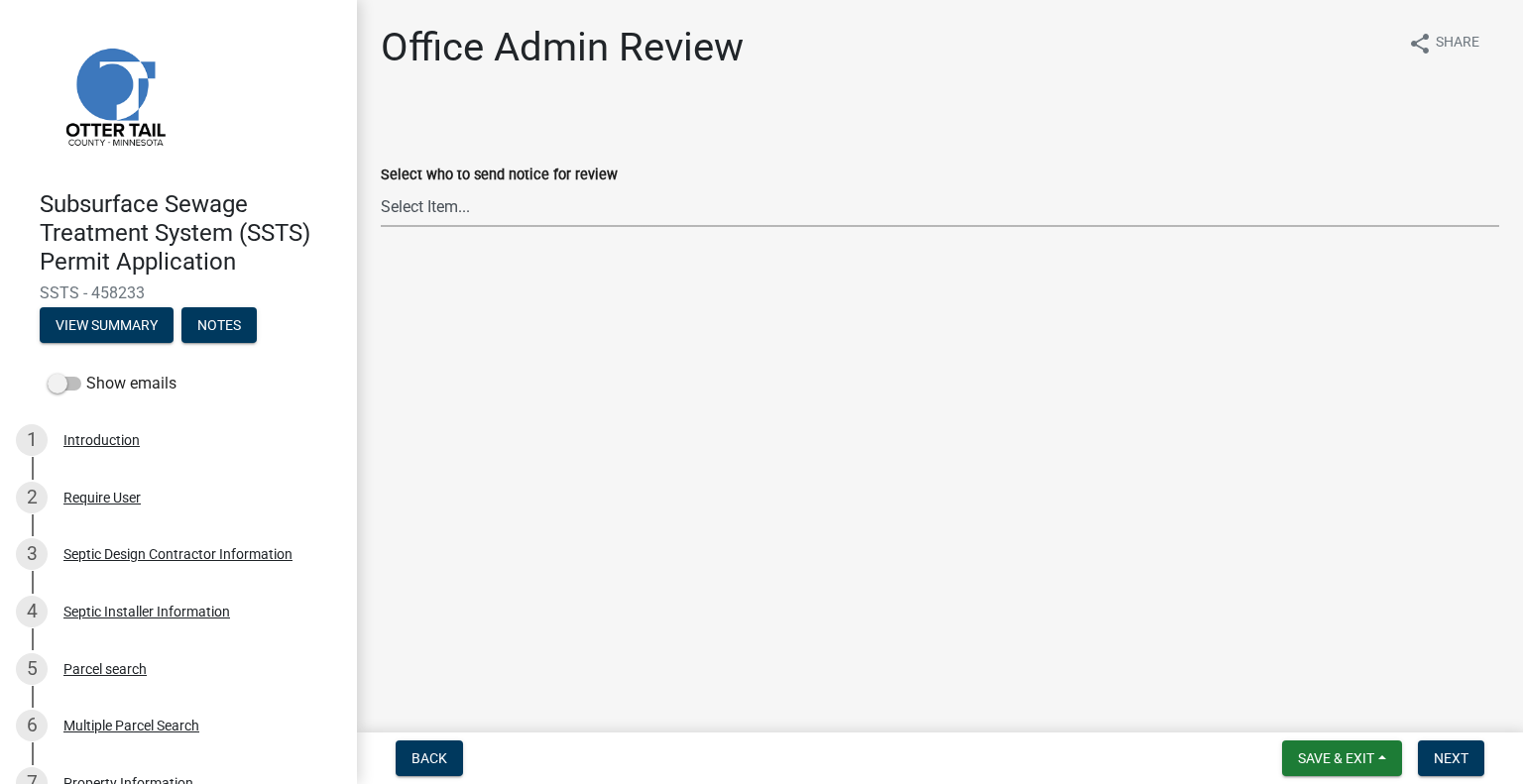 click on "Select Item...   [FIRST] [LAST] ([EMAIL])   [FIRST] [LAST] ([EMAIL])   [FIRST] [LAST] ([EMAIL])   [FIRST] [LAST] ([EMAIL])   [FIRST] [LAST] ([EMAIL])   [FIRST] [LAST] ([EMAIL])   [FIRST] [LAST] ([EMAIL])   [FIRST] [LAST] ([EMAIL])   [FIRST] [LAST] ([EMAIL])   [FIRST] [LAST] ([EMAIL])   [FIRST] [LAST] ([EMAIL])   [FIRST] [LAST] ([EMAIL])   [FIRST] [LAST] ([EMAIL])" at bounding box center (940, 206) 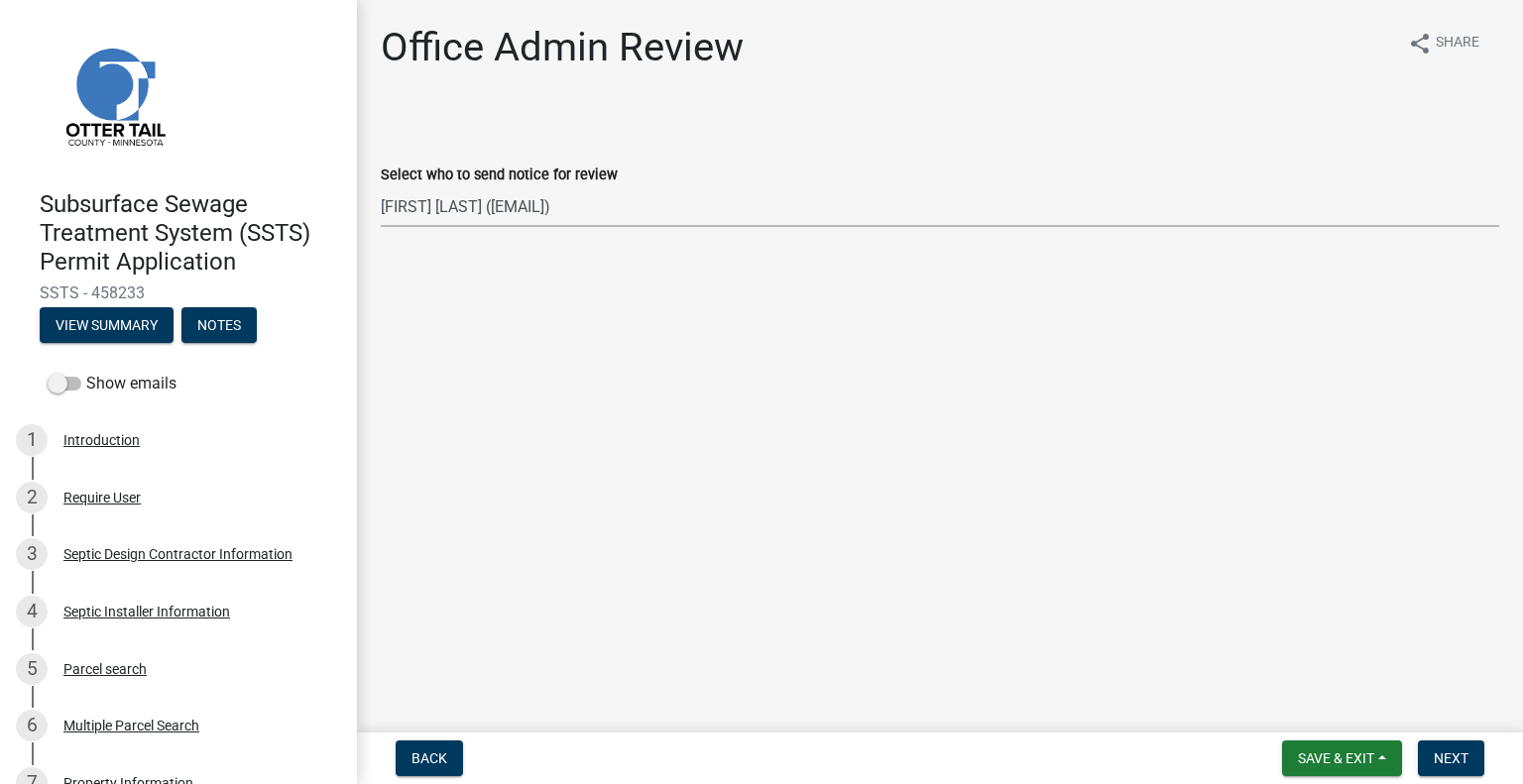 click on "Select Item...   [FIRST] [LAST] ([EMAIL])   [FIRST] [LAST] ([EMAIL])   [FIRST] [LAST] ([EMAIL])   [FIRST] [LAST] ([EMAIL])   [FIRST] [LAST] ([EMAIL])   [FIRST] [LAST] ([EMAIL])   [FIRST] [LAST] ([EMAIL])   [FIRST] [LAST] ([EMAIL])   [FIRST] [LAST] ([EMAIL])   [FIRST] [LAST] ([EMAIL])   [FIRST] [LAST] ([EMAIL])   [FIRST] [LAST] ([EMAIL])   [FIRST] [LAST] ([EMAIL])" at bounding box center [940, 206] 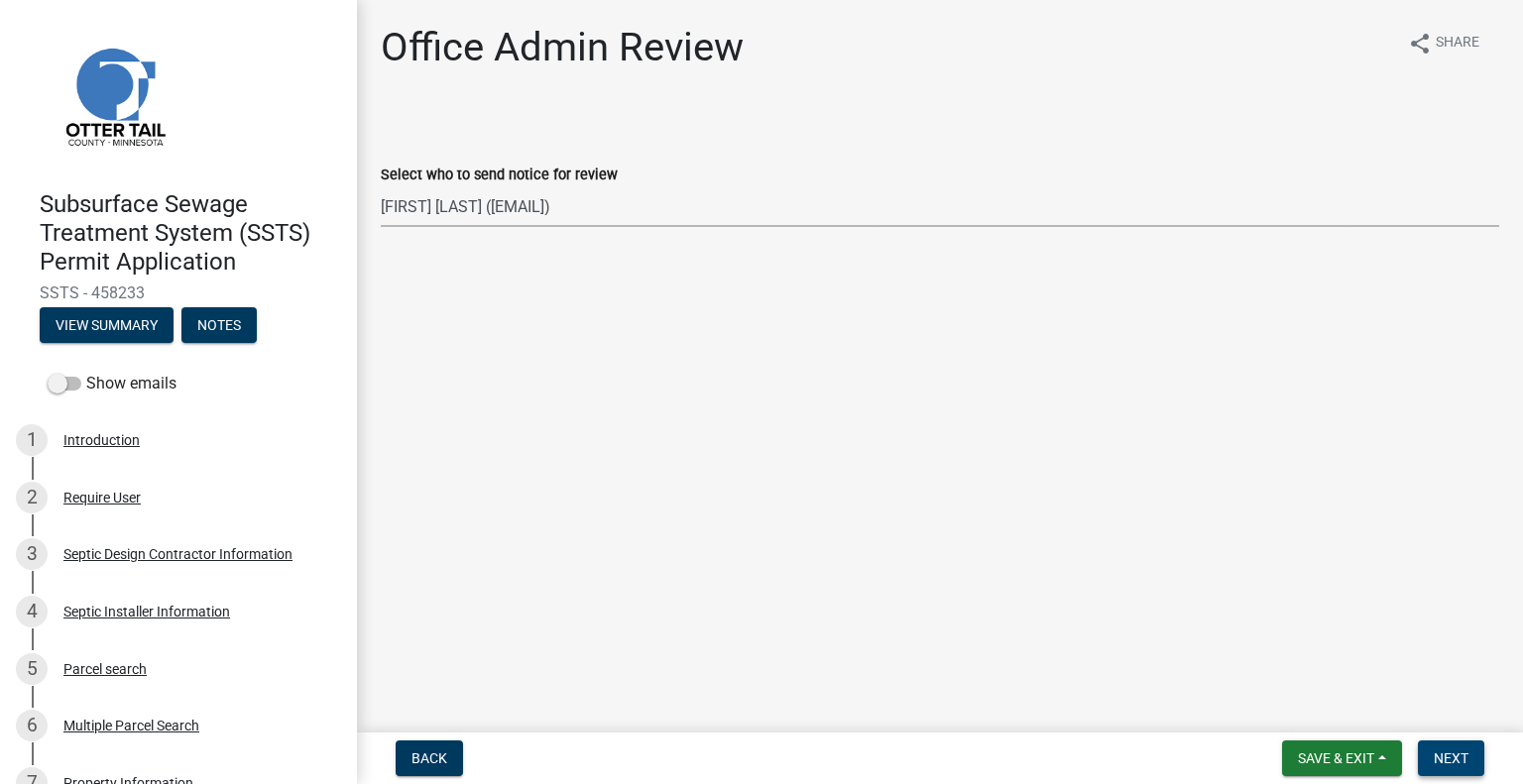 click on "Next" at bounding box center (1451, 758) 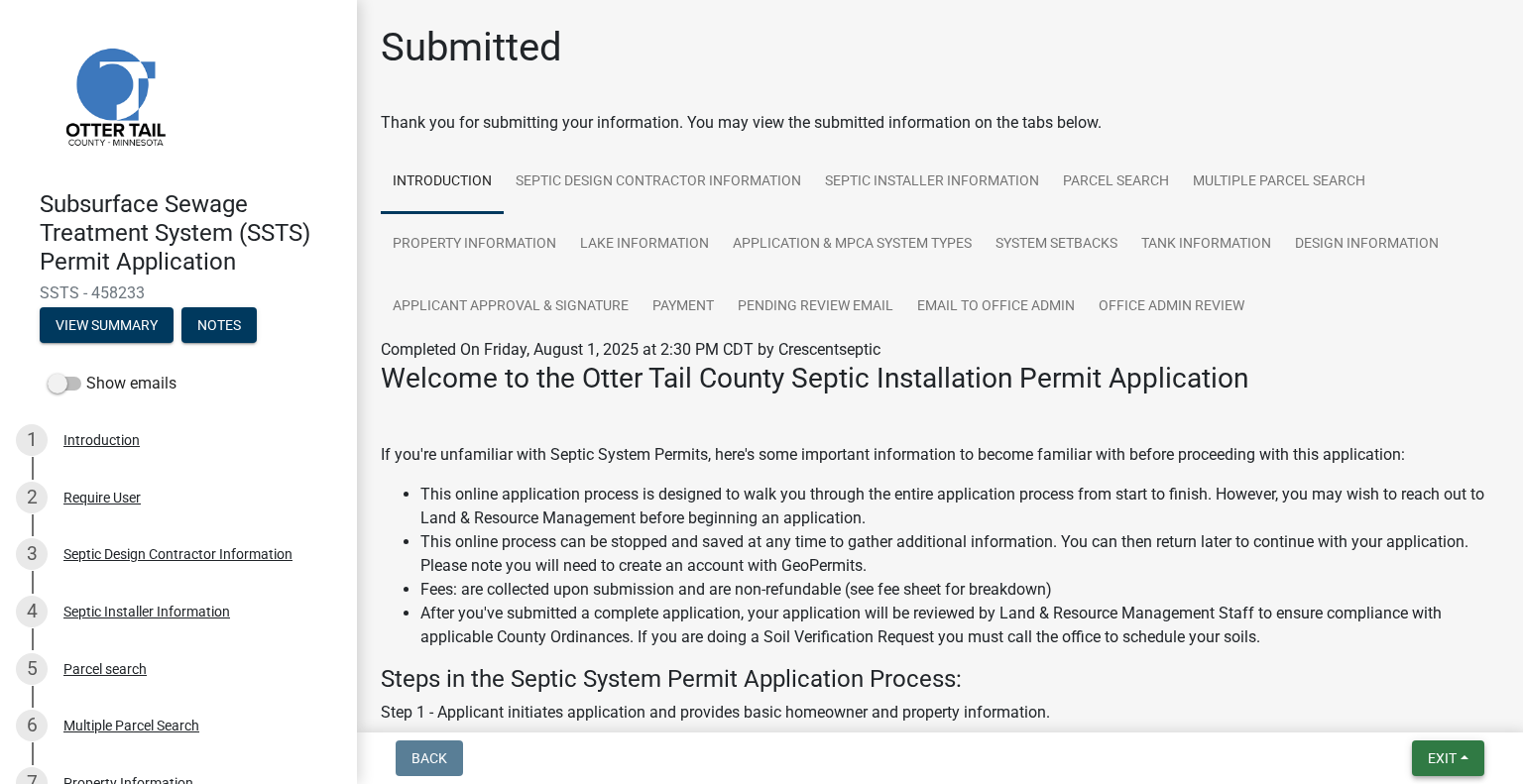 click on "Exit" at bounding box center [1442, 758] 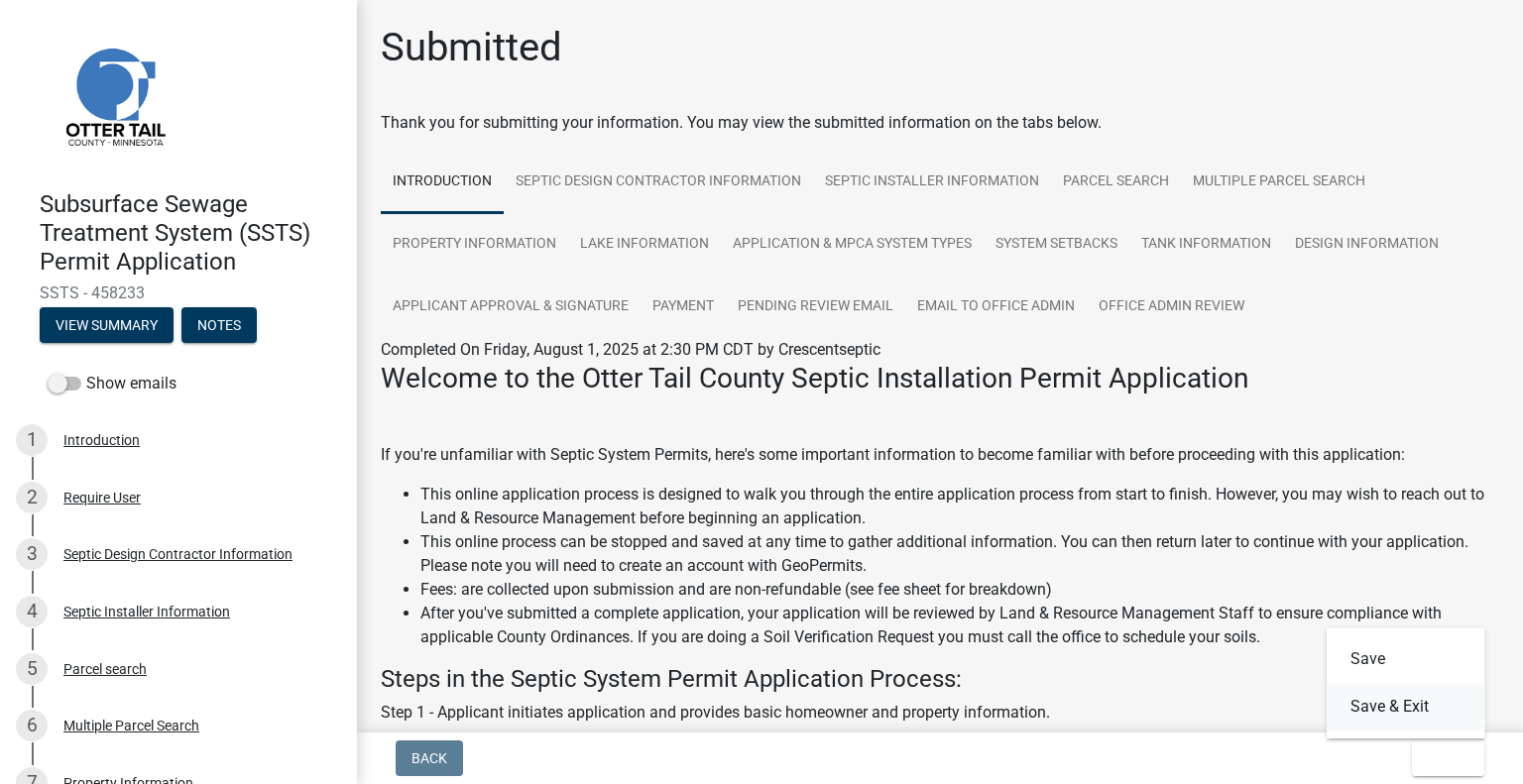 click on "Save & Exit" at bounding box center (1406, 707) 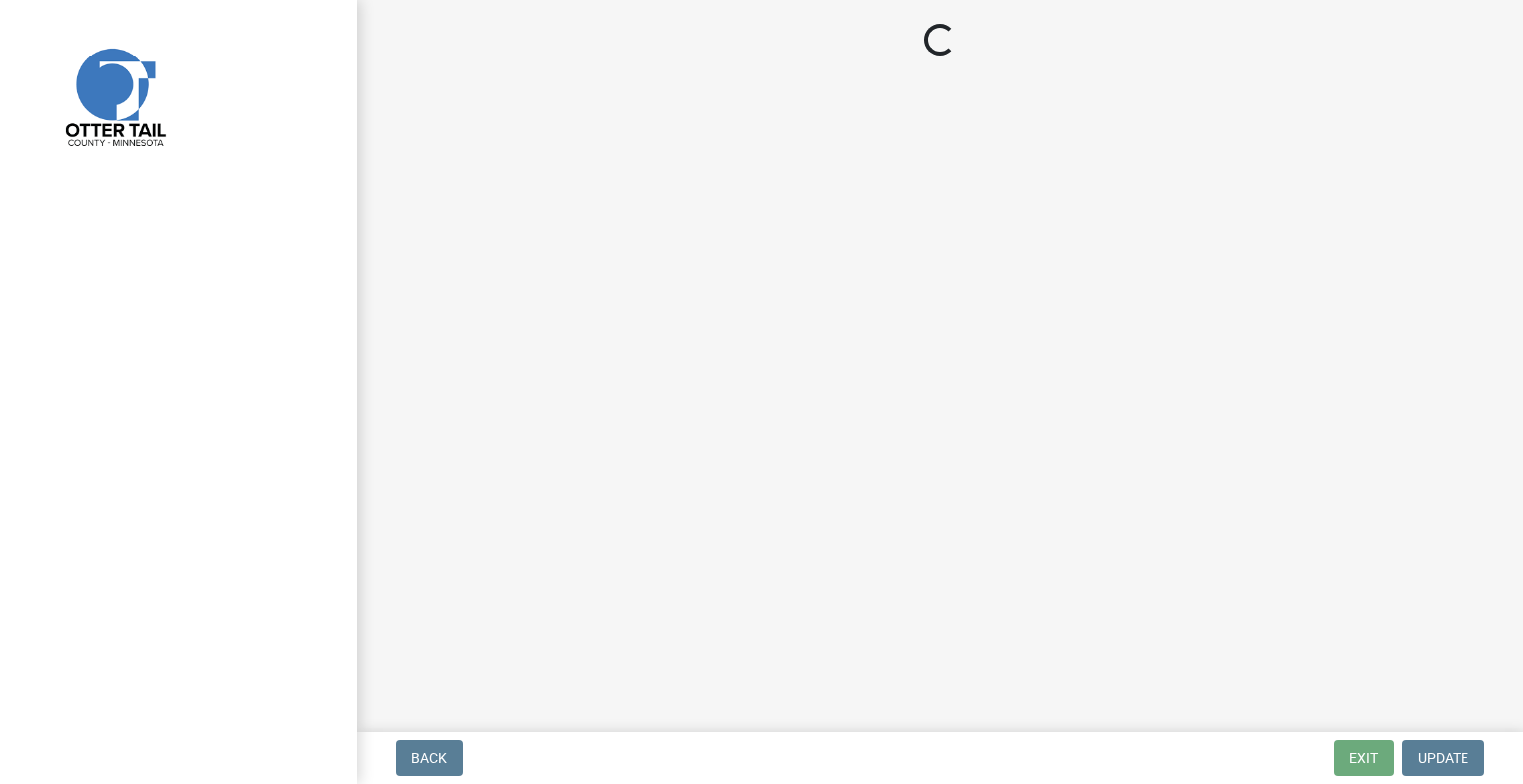 scroll, scrollTop: 0, scrollLeft: 0, axis: both 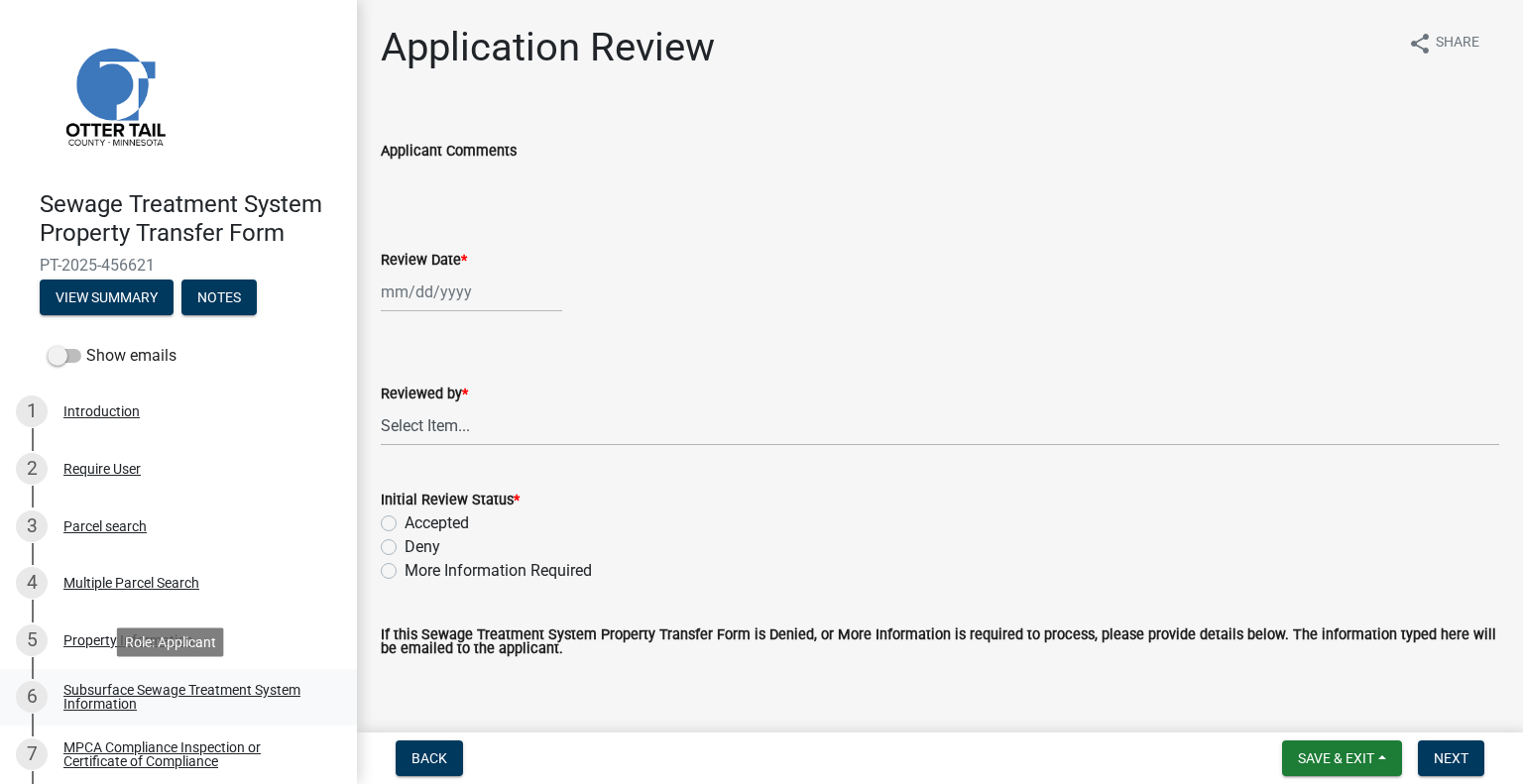 click on "Subsurface Sewage Treatment System Information" at bounding box center (194, 697) 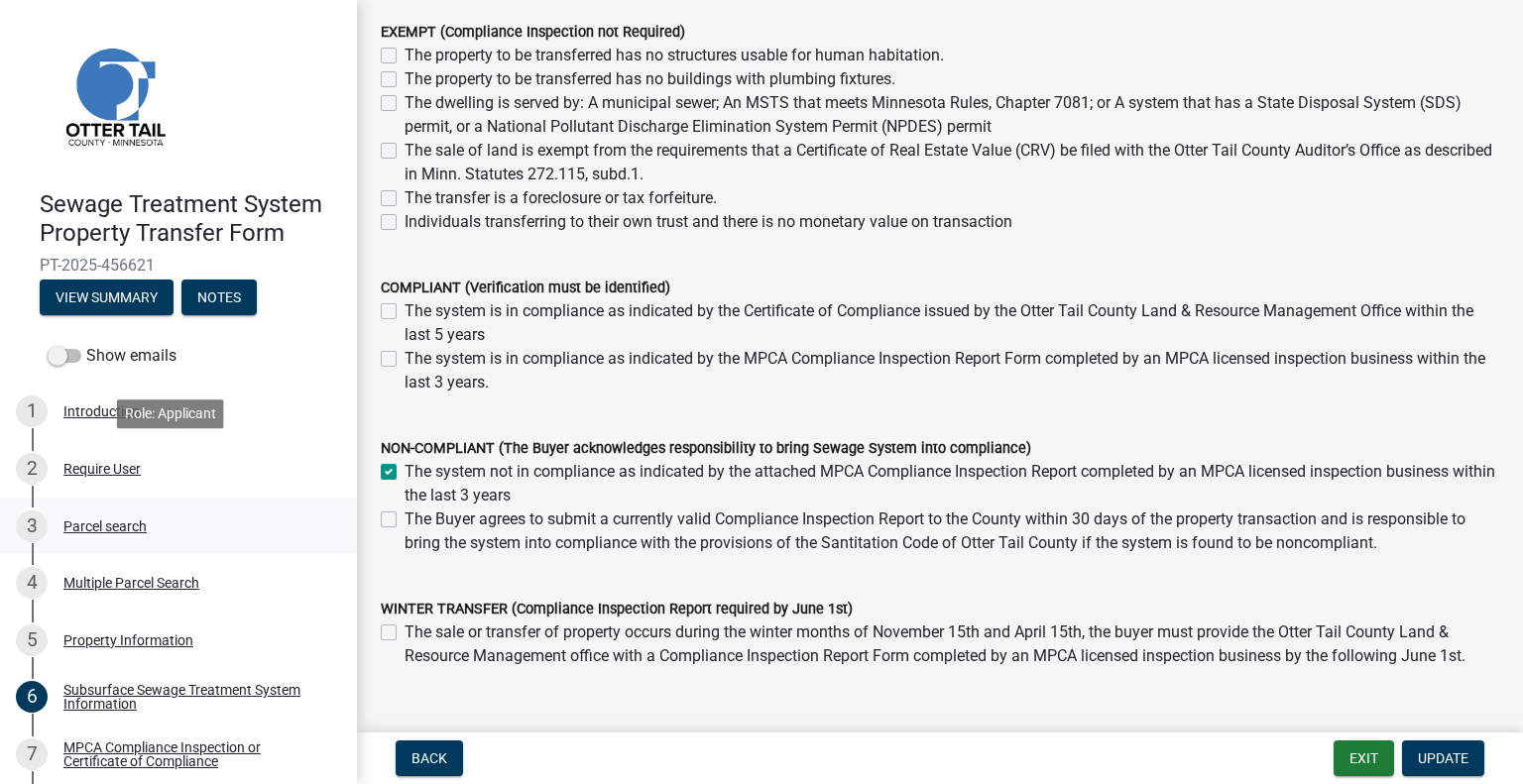 scroll, scrollTop: 256, scrollLeft: 0, axis: vertical 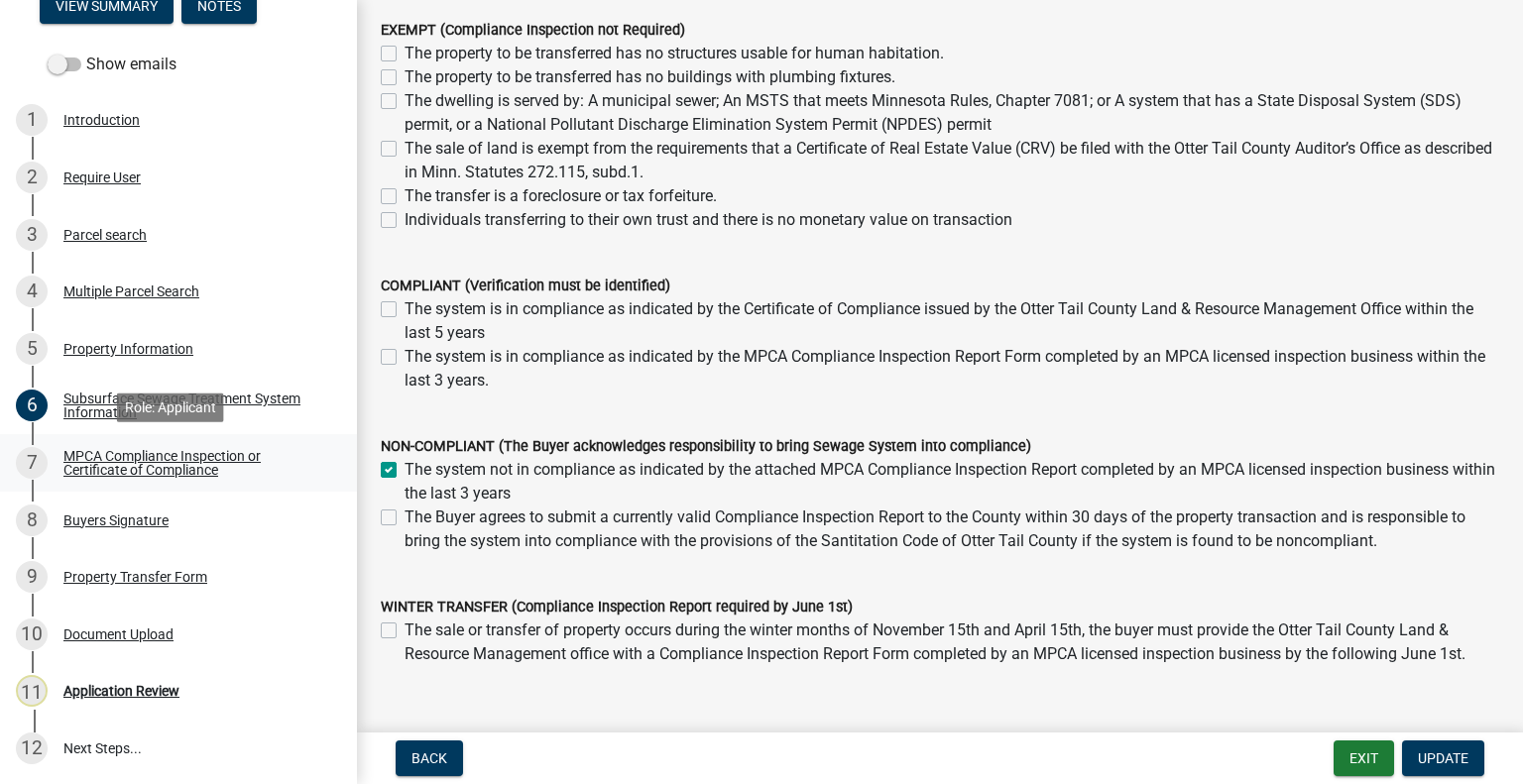 click on "MPCA Compliance Inspection  or Certificate of Compliance" at bounding box center [194, 463] 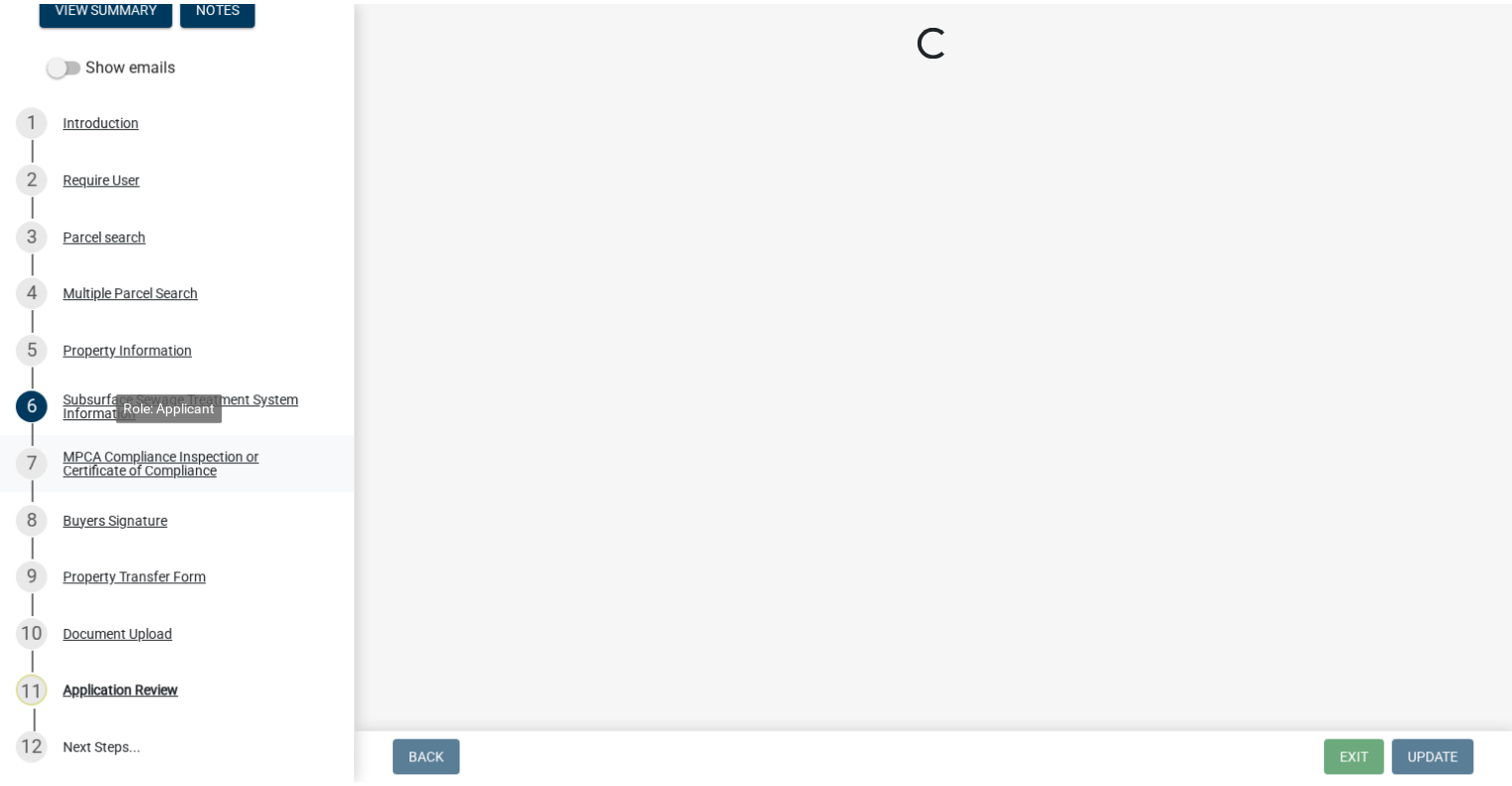 scroll, scrollTop: 0, scrollLeft: 0, axis: both 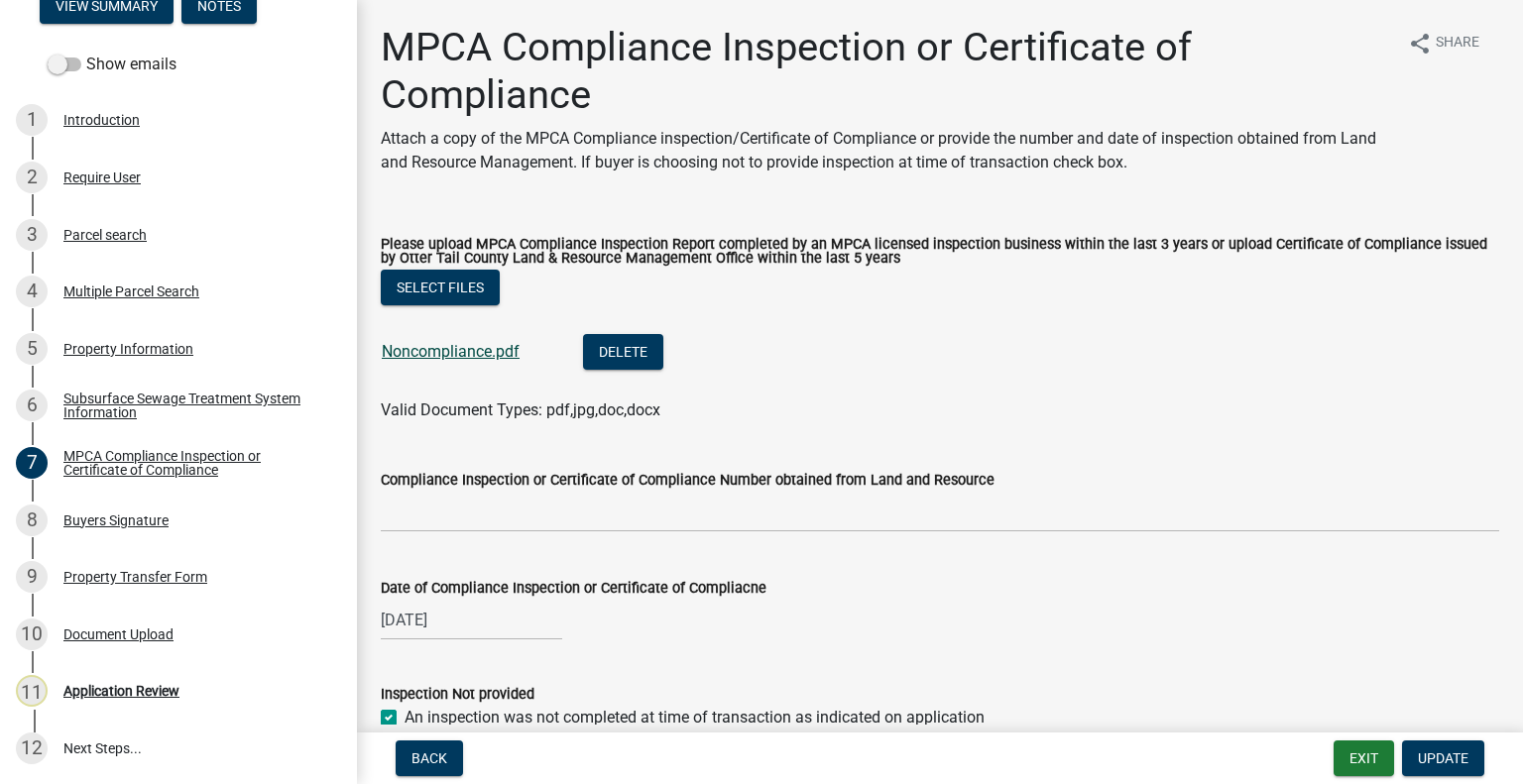 click on "Noncompliance.pdf" 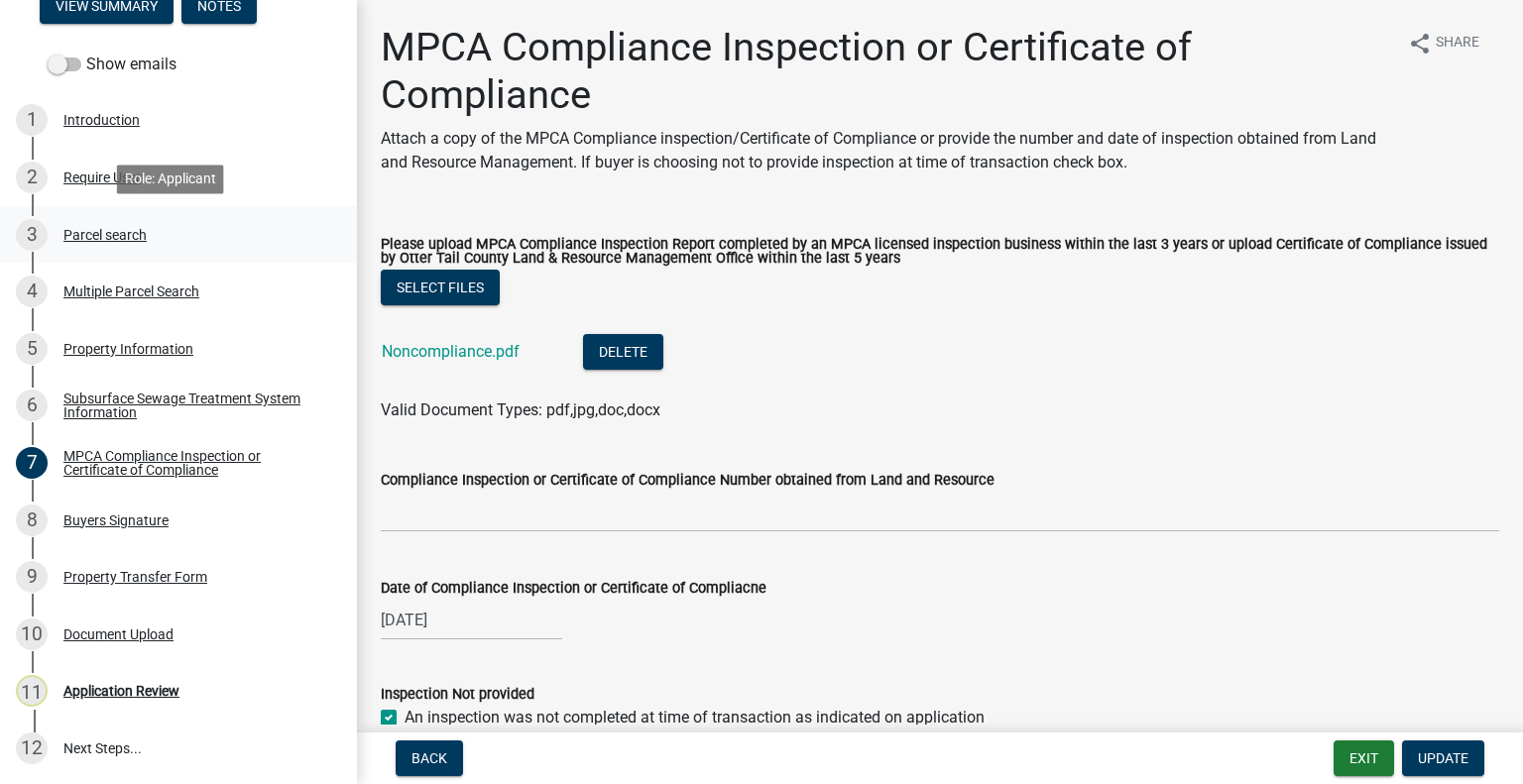 click on "Parcel search" at bounding box center (105, 235) 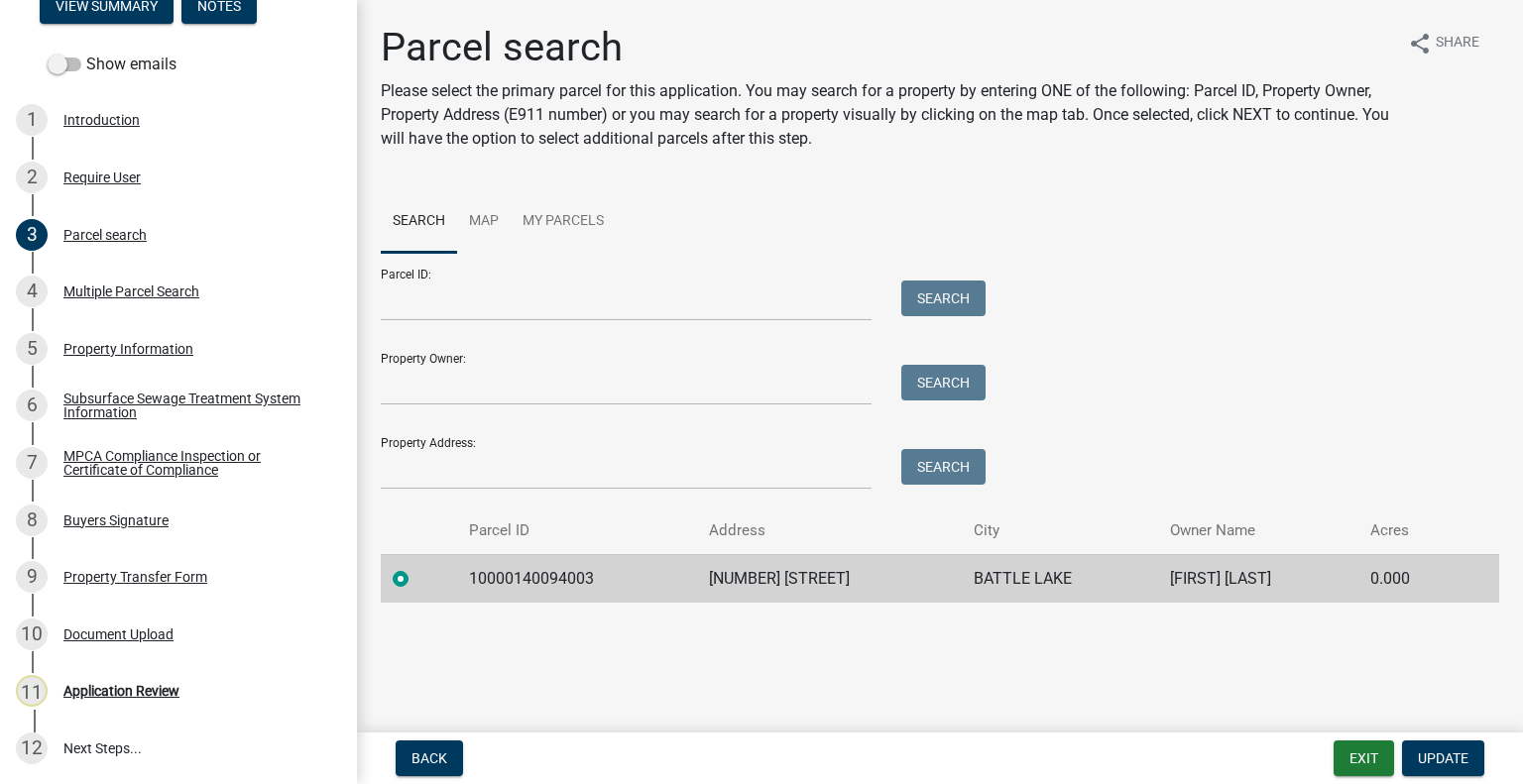 click on "10000140094003" 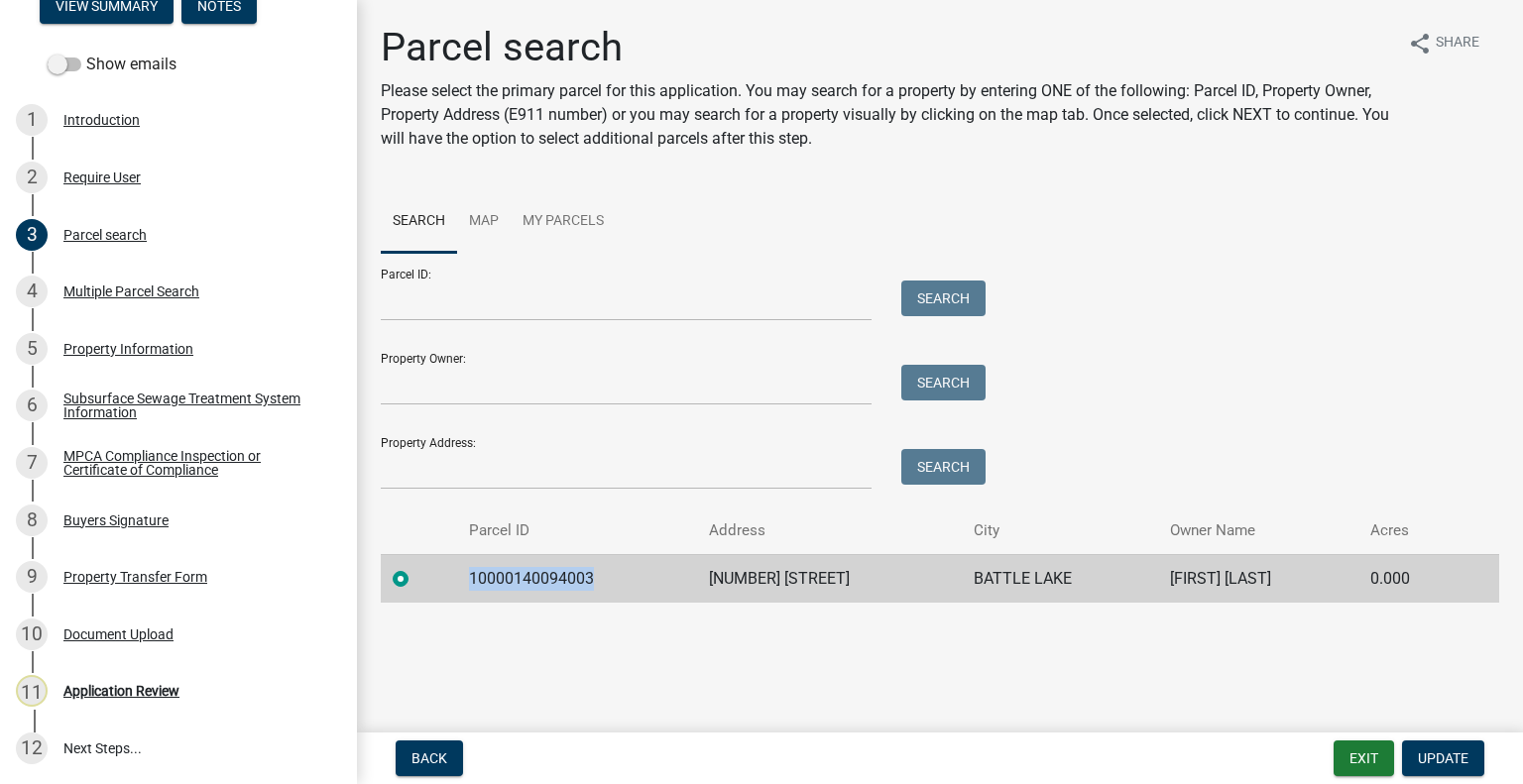click on "10000140094003" 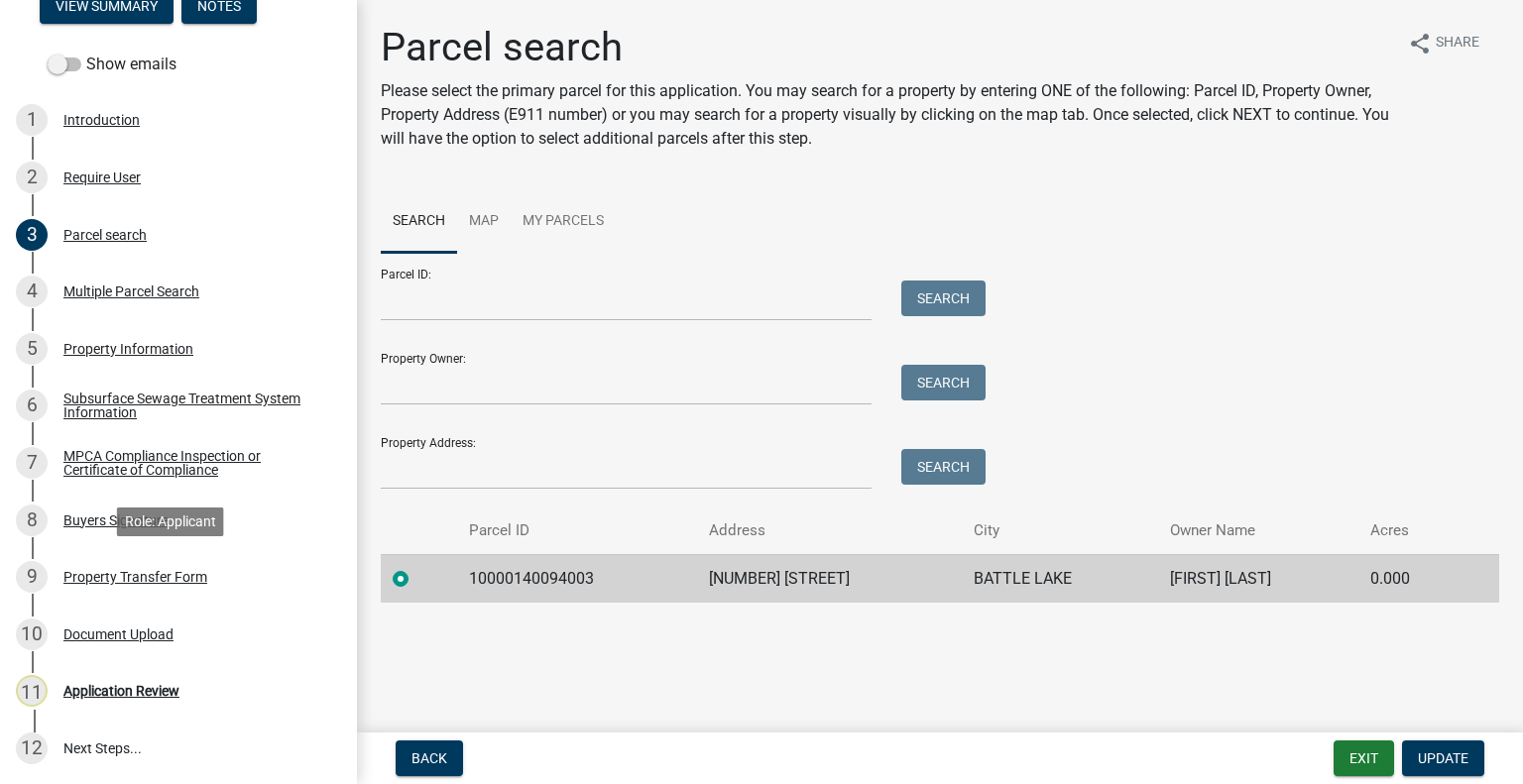 click on "Property Transfer Form" at bounding box center (135, 577) 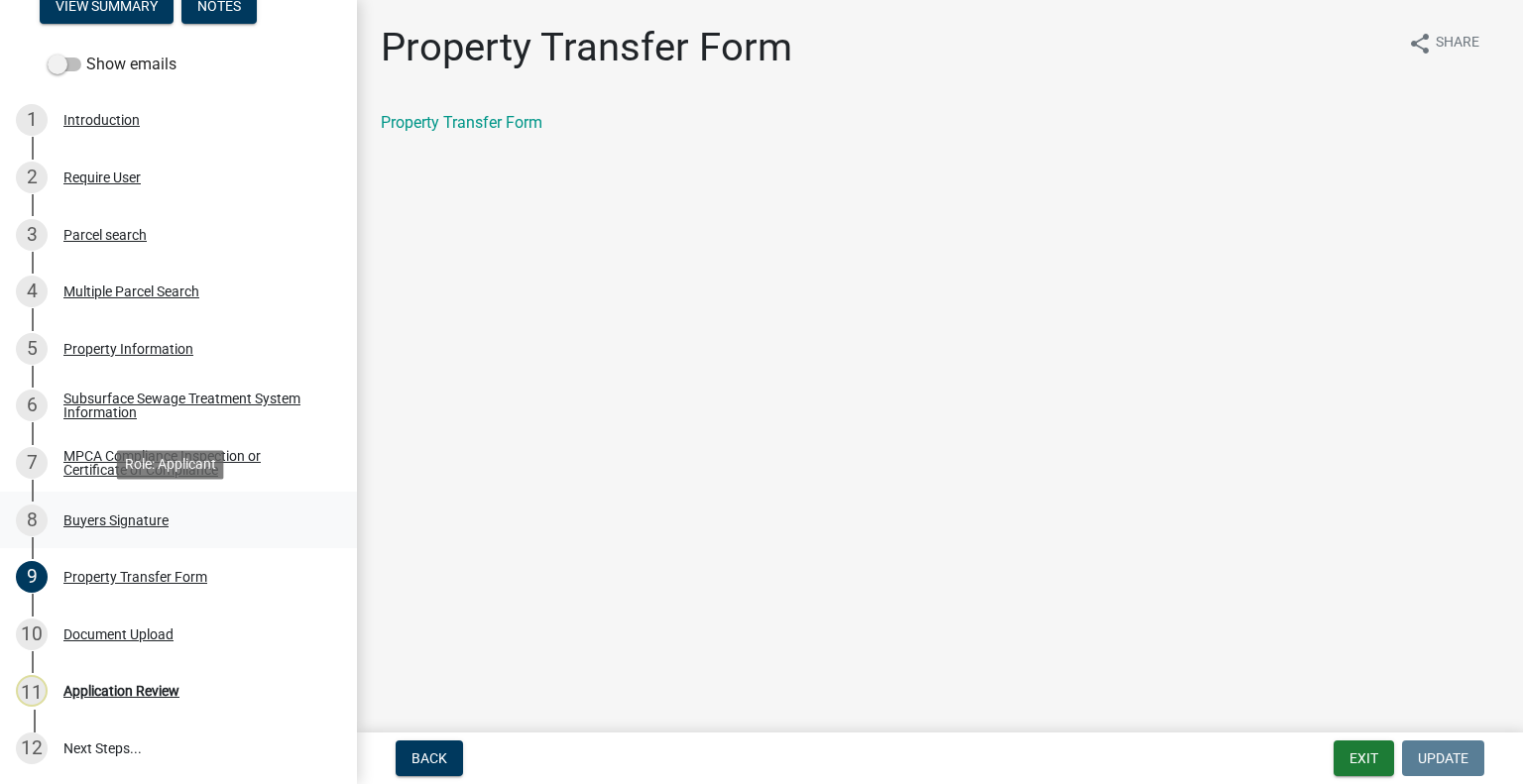 click on "Buyers Signature" at bounding box center [116, 520] 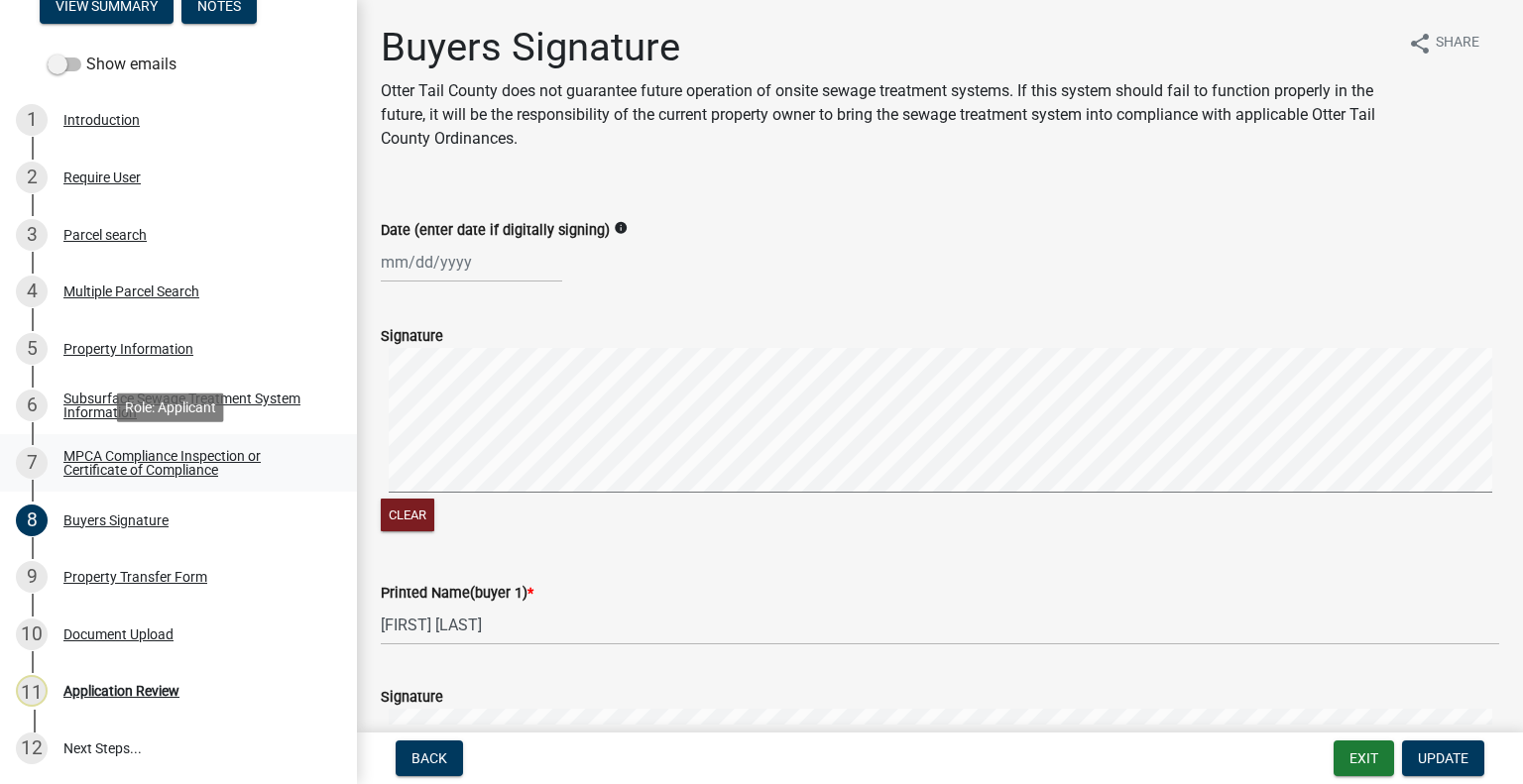 click on "MPCA Compliance Inspection  or Certificate of Compliance" at bounding box center [194, 463] 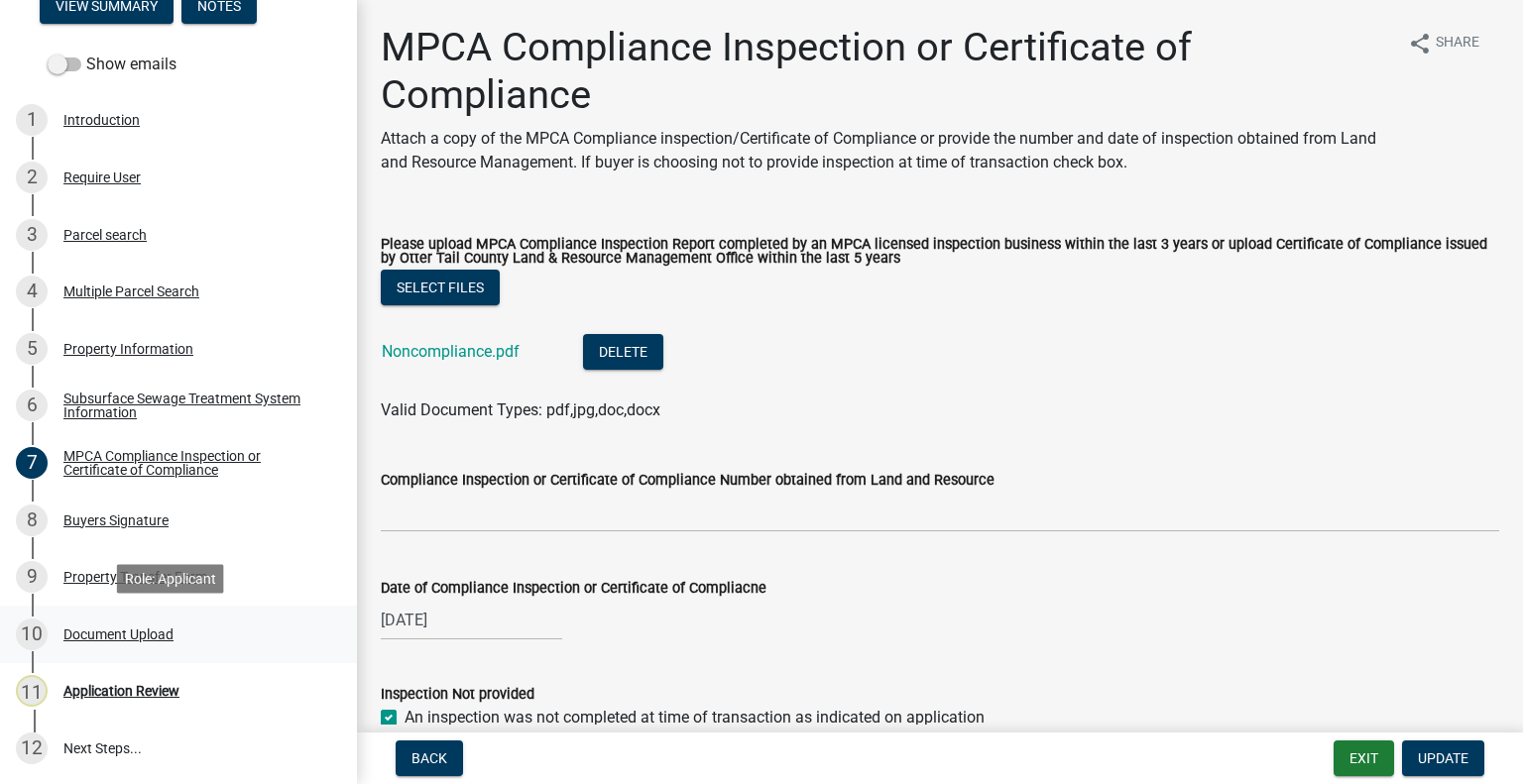 click on "10     Document Upload" at bounding box center (171, 634) 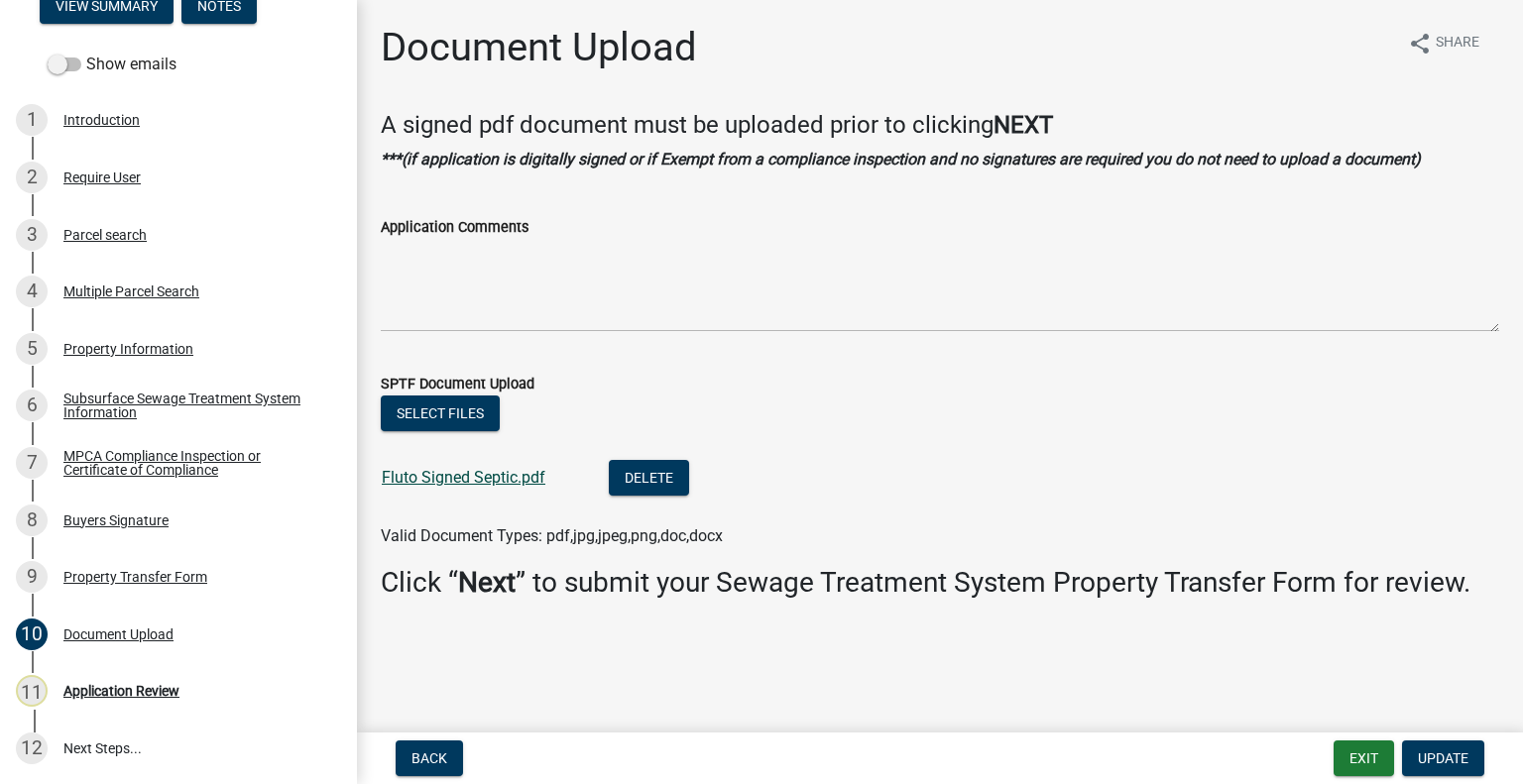 click on "Fluto Signed Septic.pdf" 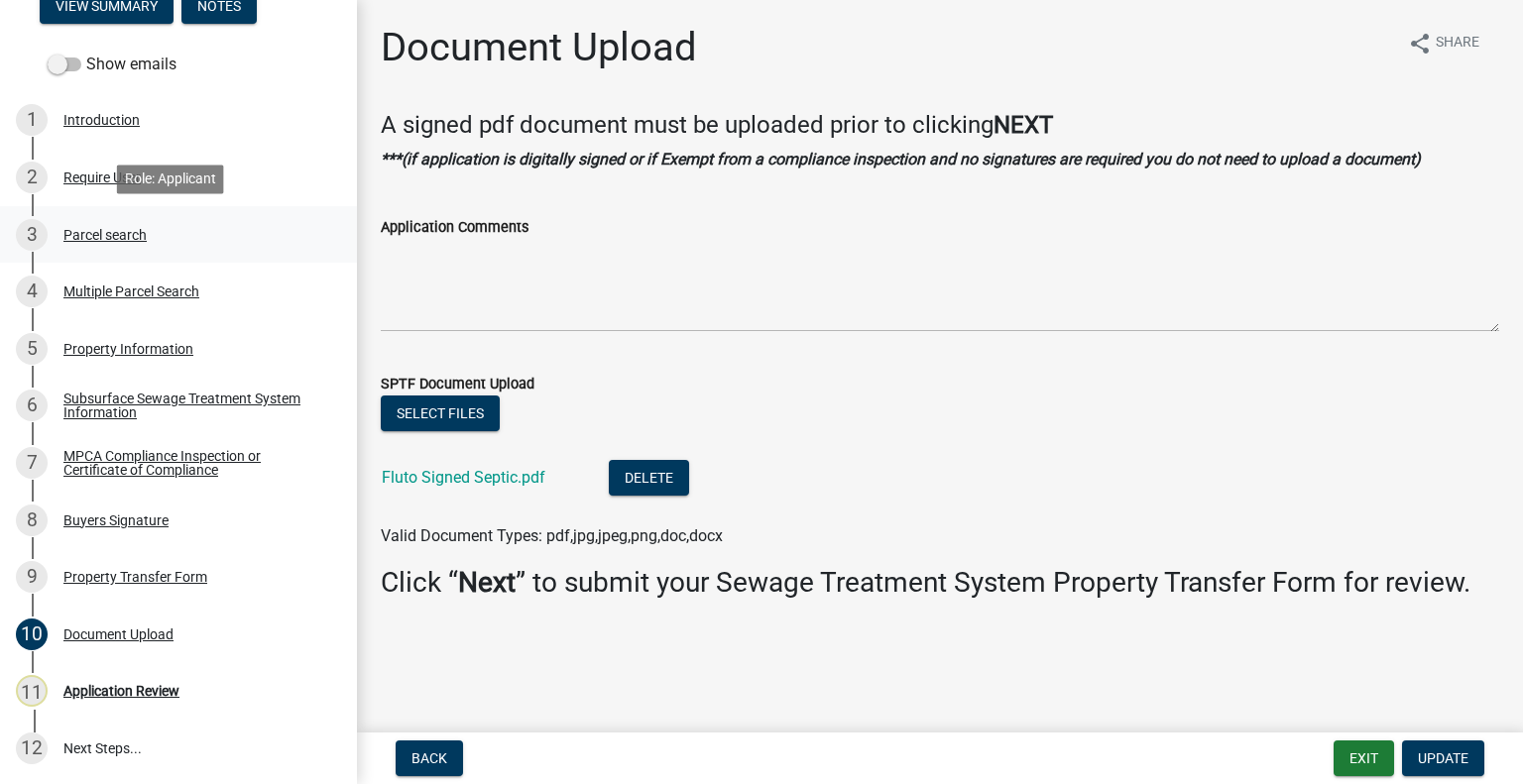 click on "Parcel search" at bounding box center (105, 235) 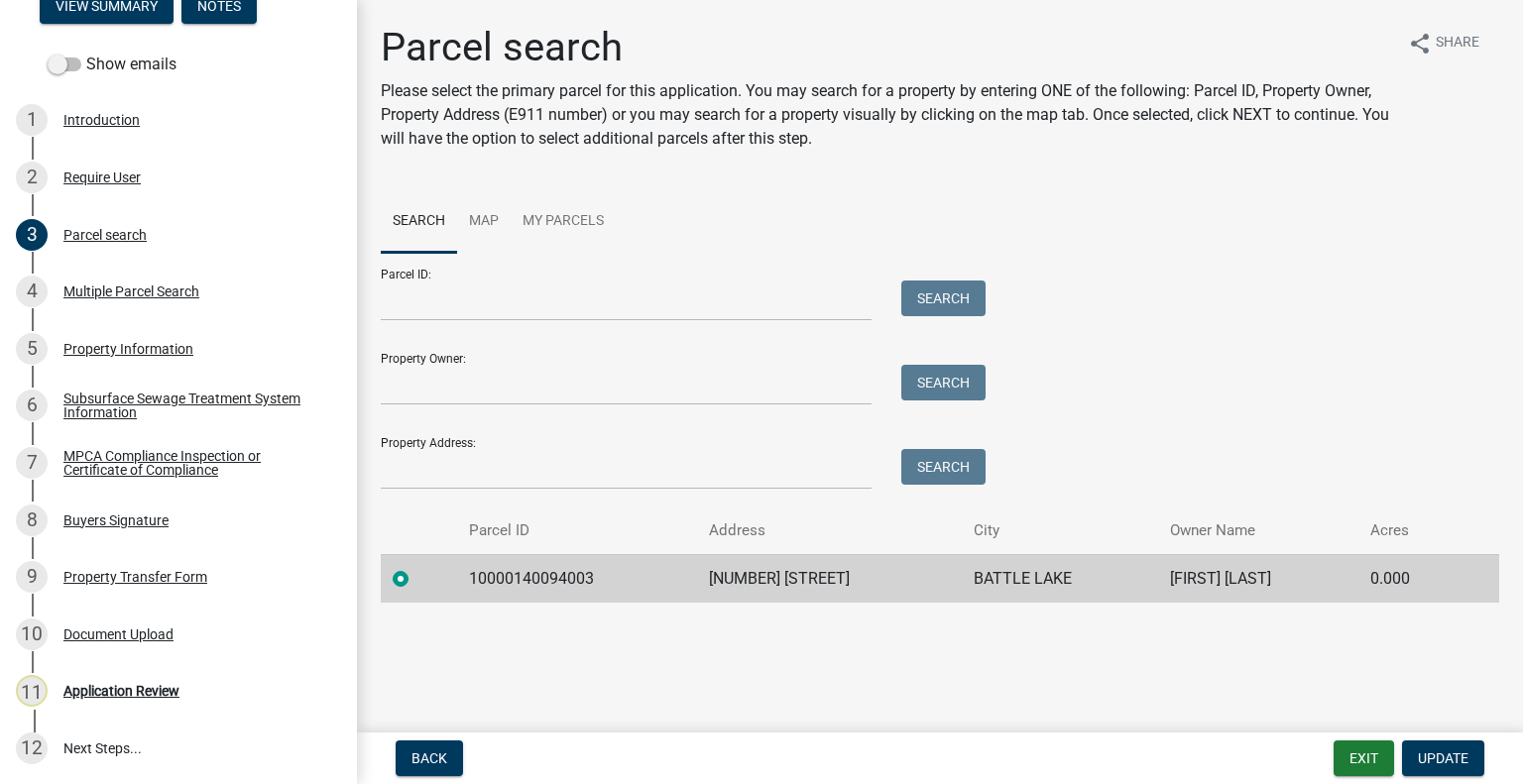 click on "10000140094003" 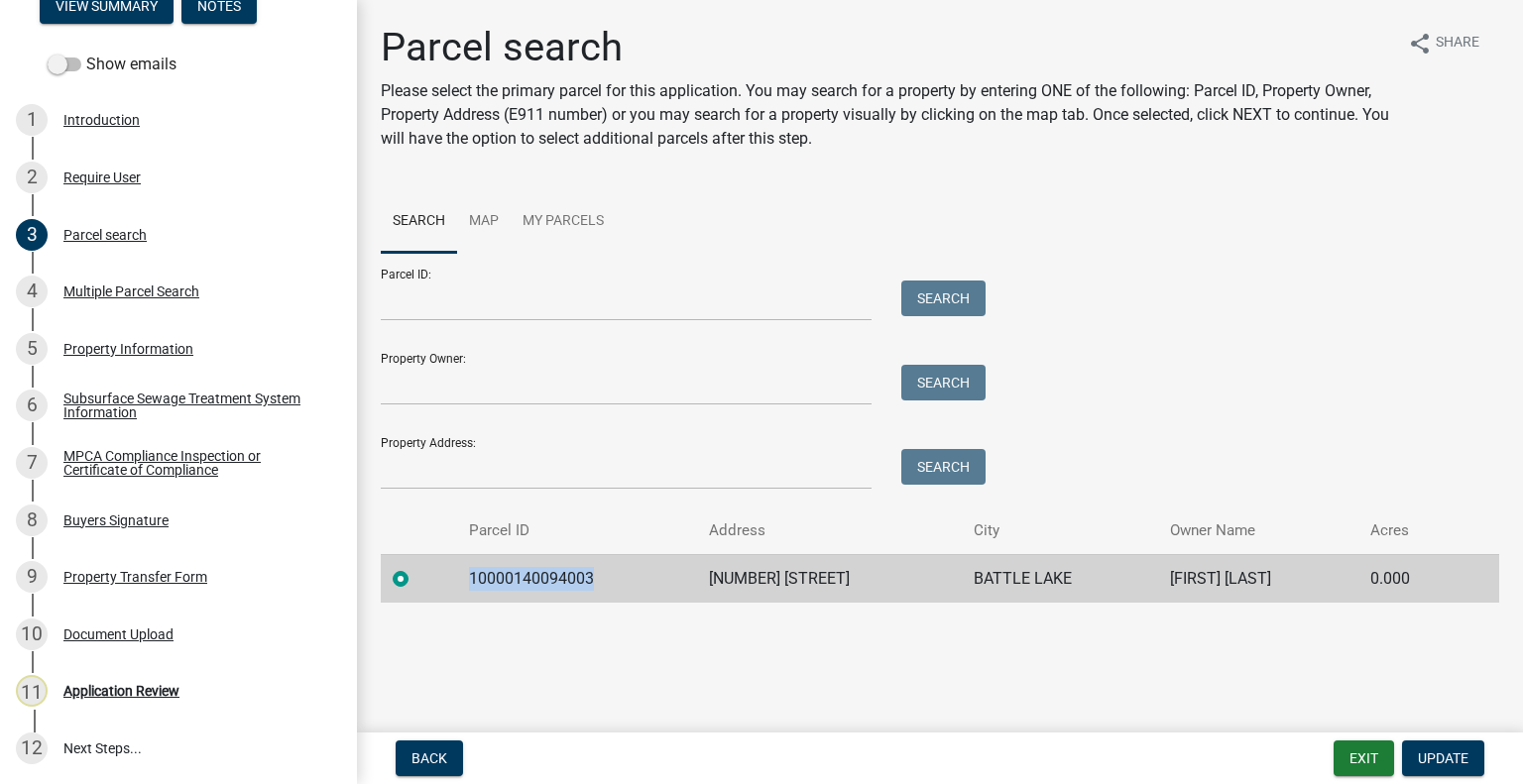 click on "10000140094003" 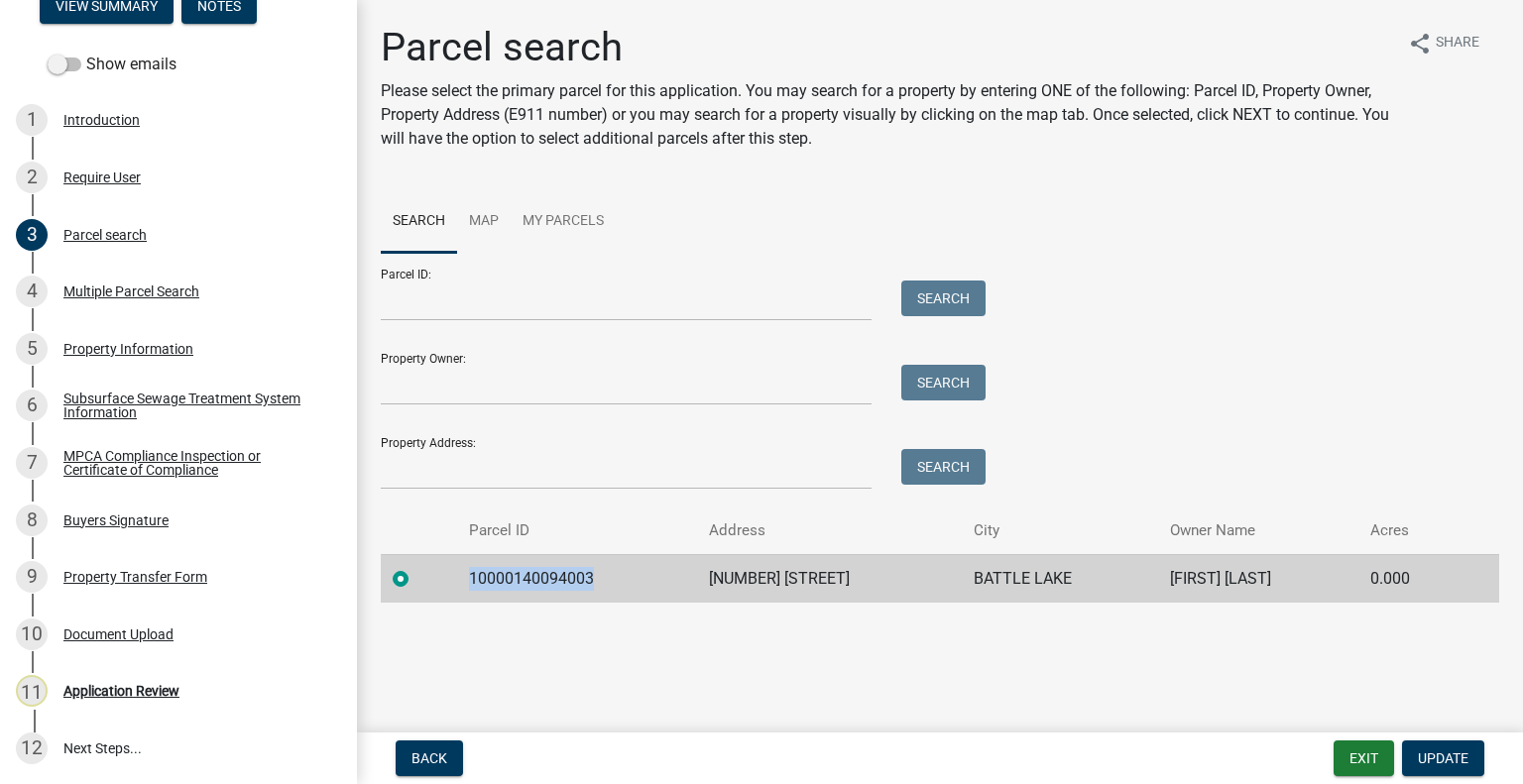 copy on "10000140094003" 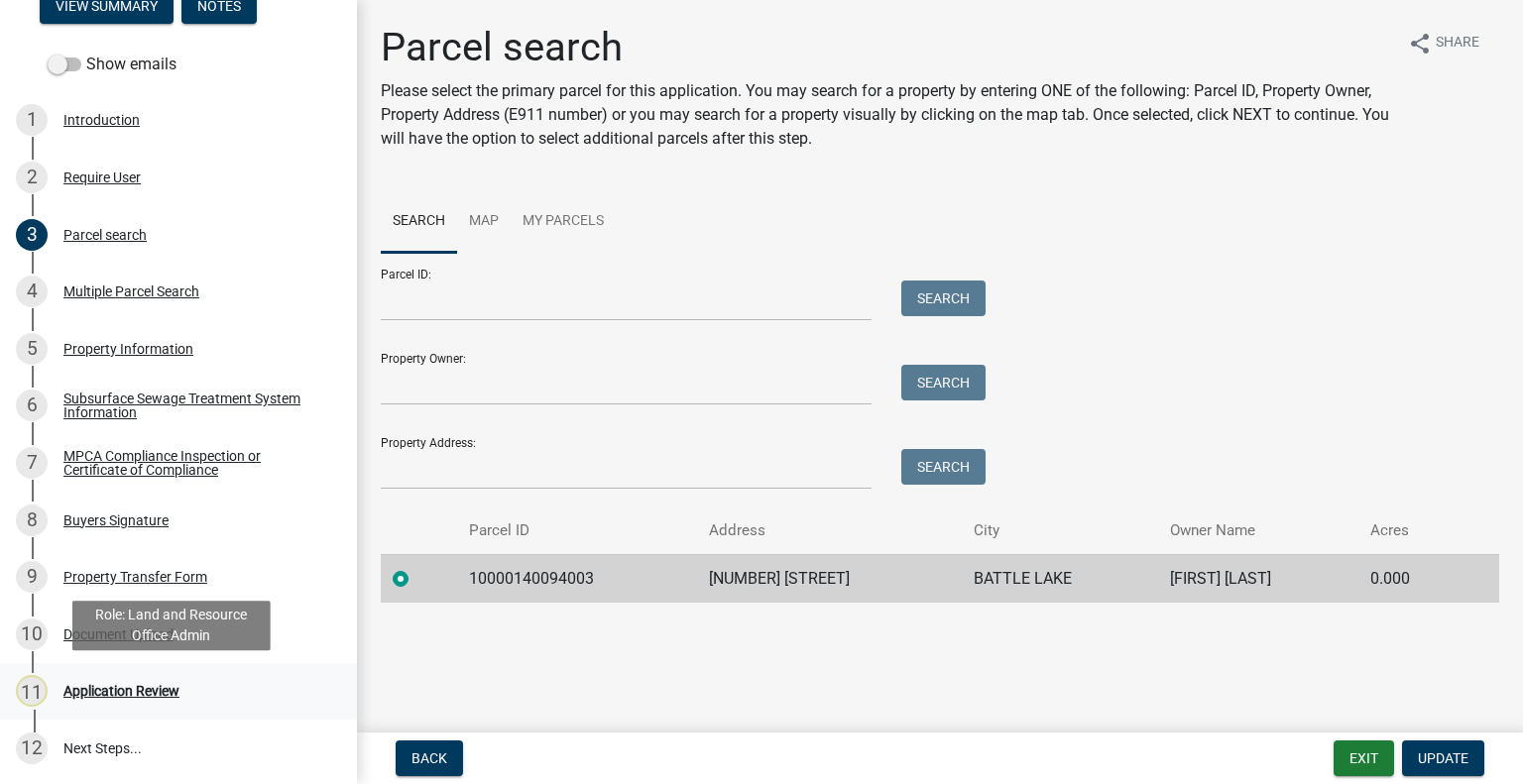 click on "Application Review" at bounding box center (121, 691) 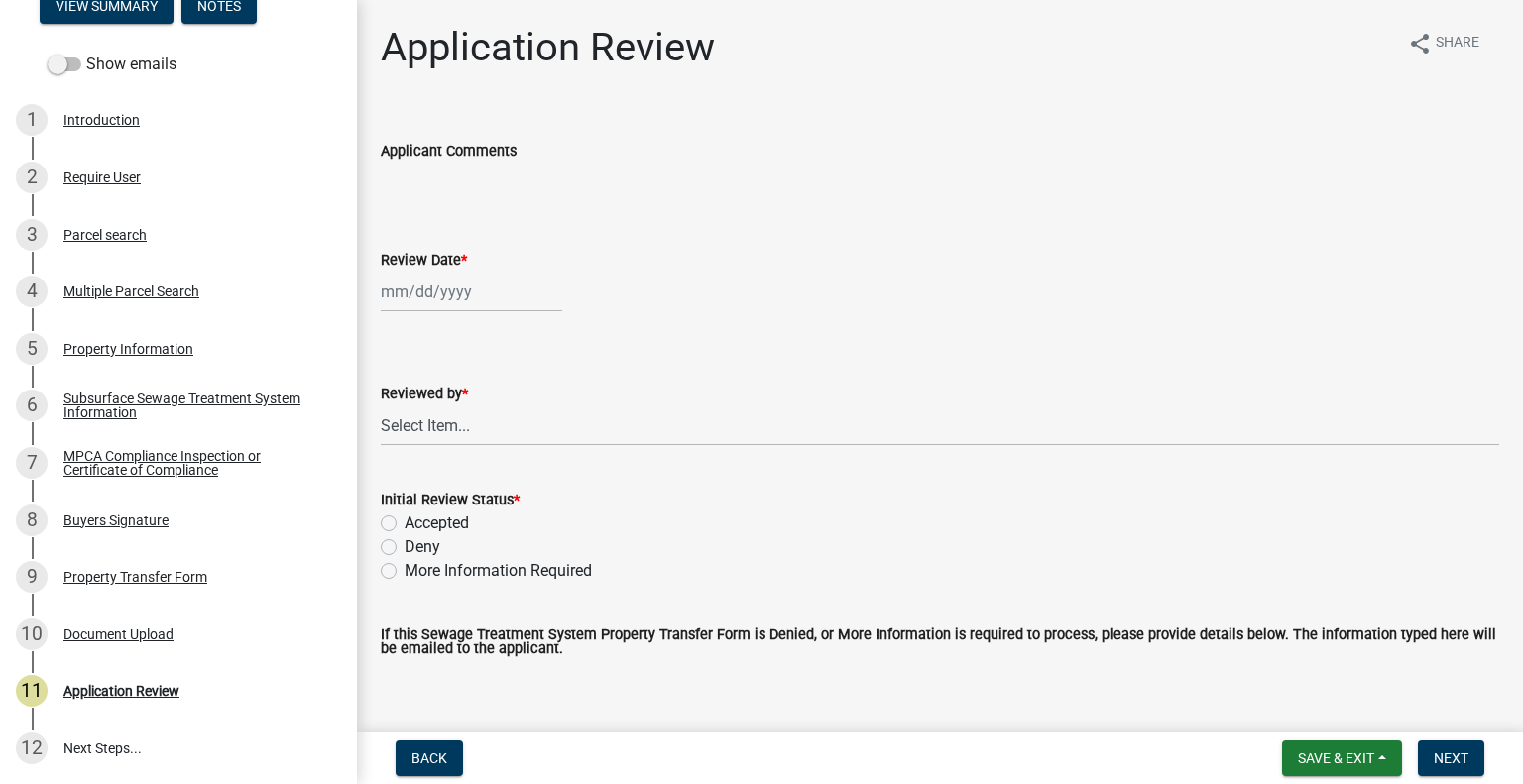 click 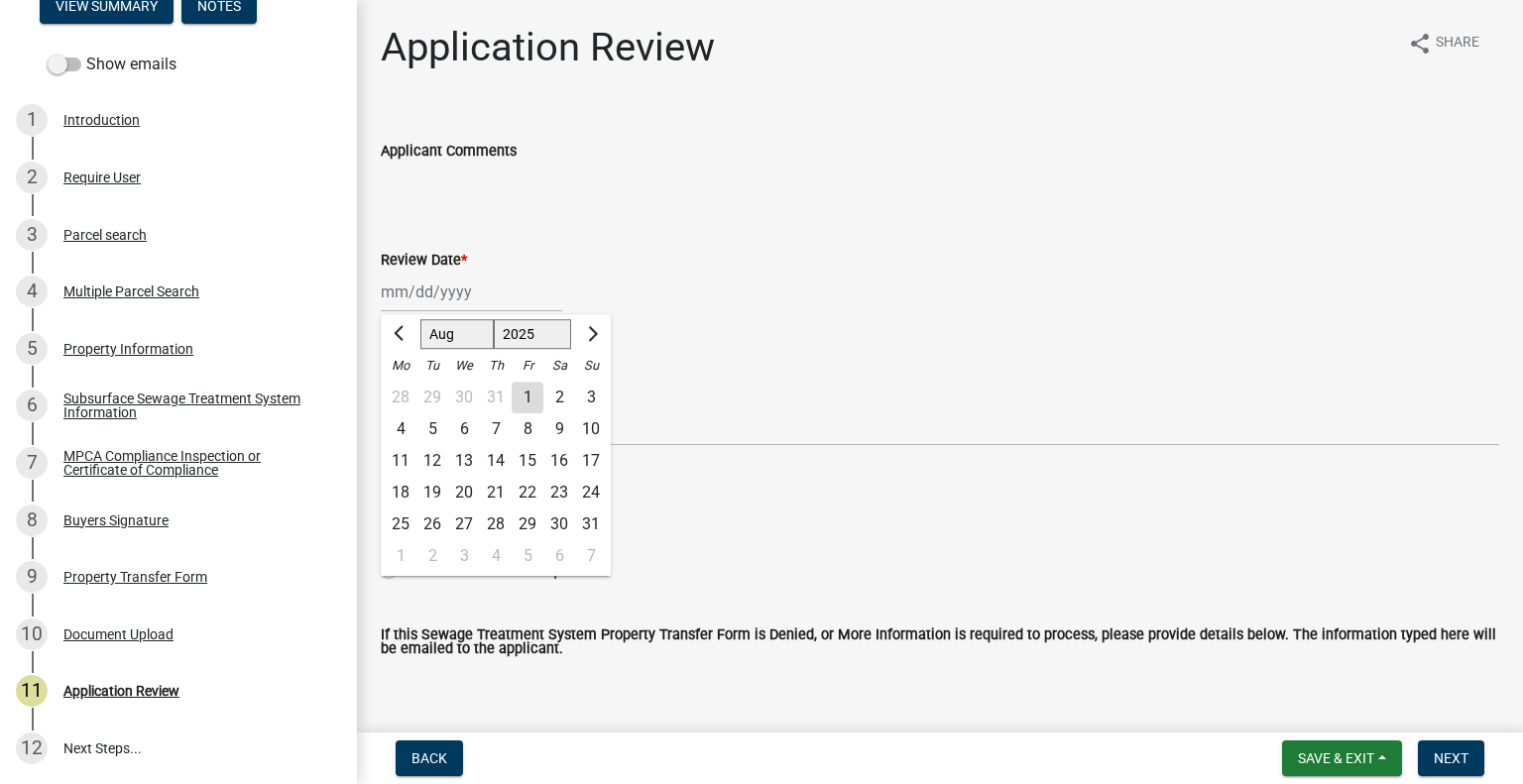 click on "1" 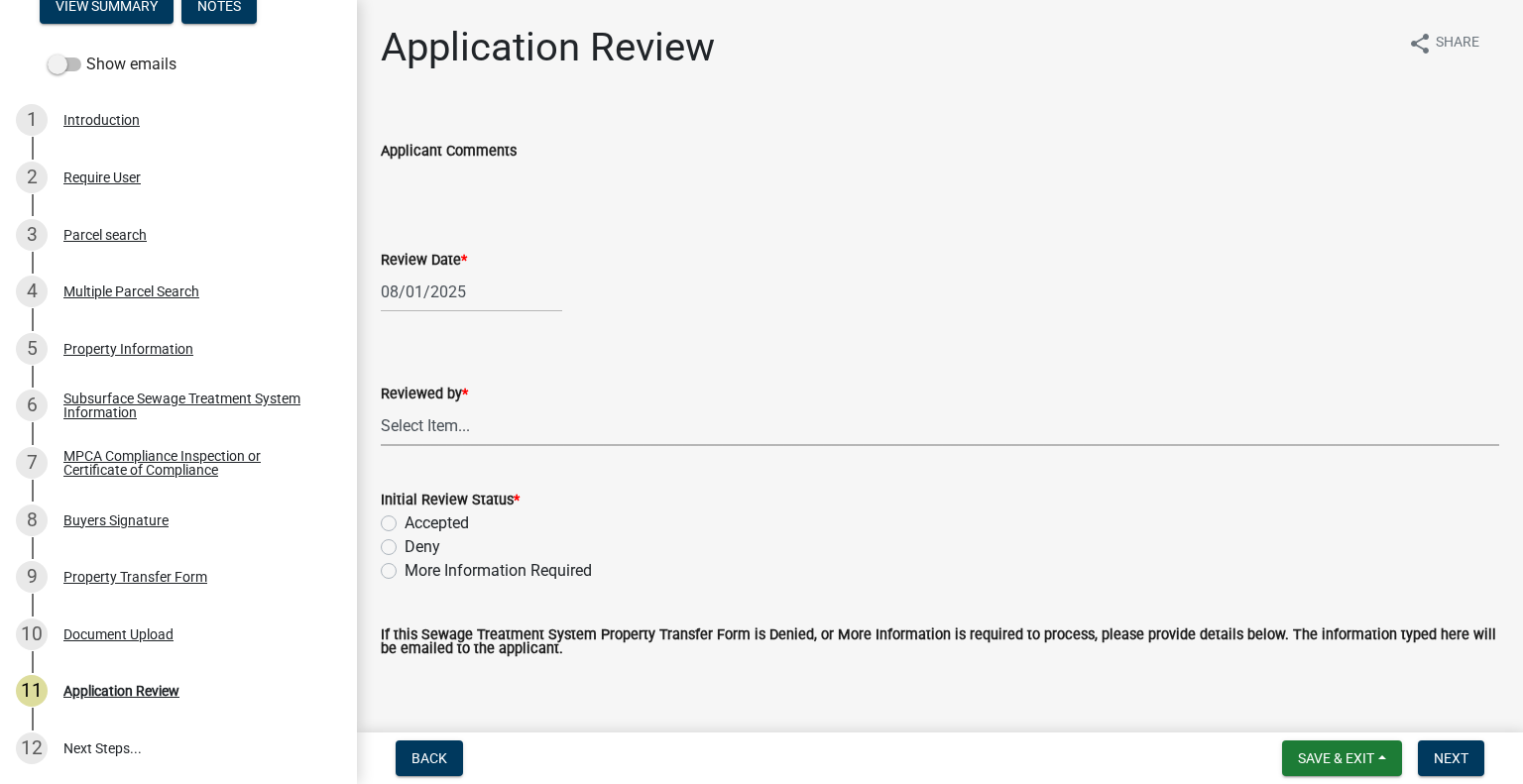 click on "Select Item...   Alexis Newark   Amy Busko   Andrea Perales   Brittany Tollefson   Christopher LeClair   Courtney Roth   Elizabeth Plaster   Emma Swenson   Eric Babolian   Kyle Westergard   Lindsey Hanson   Michelle Jevne   Noah Brenden   Sheila Dahl" at bounding box center [940, 425] 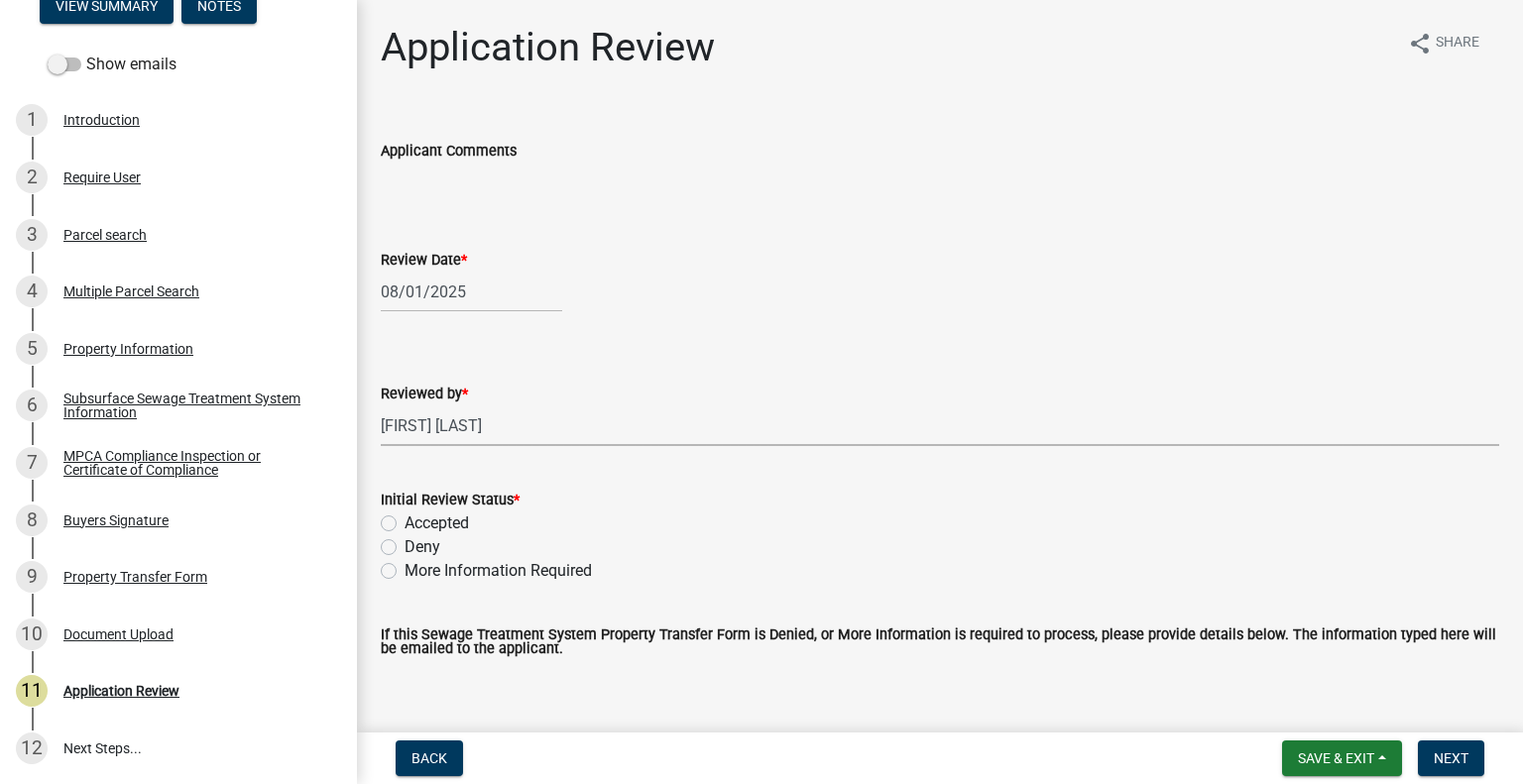 click on "Select Item...   Alexis Newark   Amy Busko   Andrea Perales   Brittany Tollefson   Christopher LeClair   Courtney Roth   Elizabeth Plaster   Emma Swenson   Eric Babolian   Kyle Westergard   Lindsey Hanson   Michelle Jevne   Noah Brenden   Sheila Dahl" at bounding box center (940, 425) 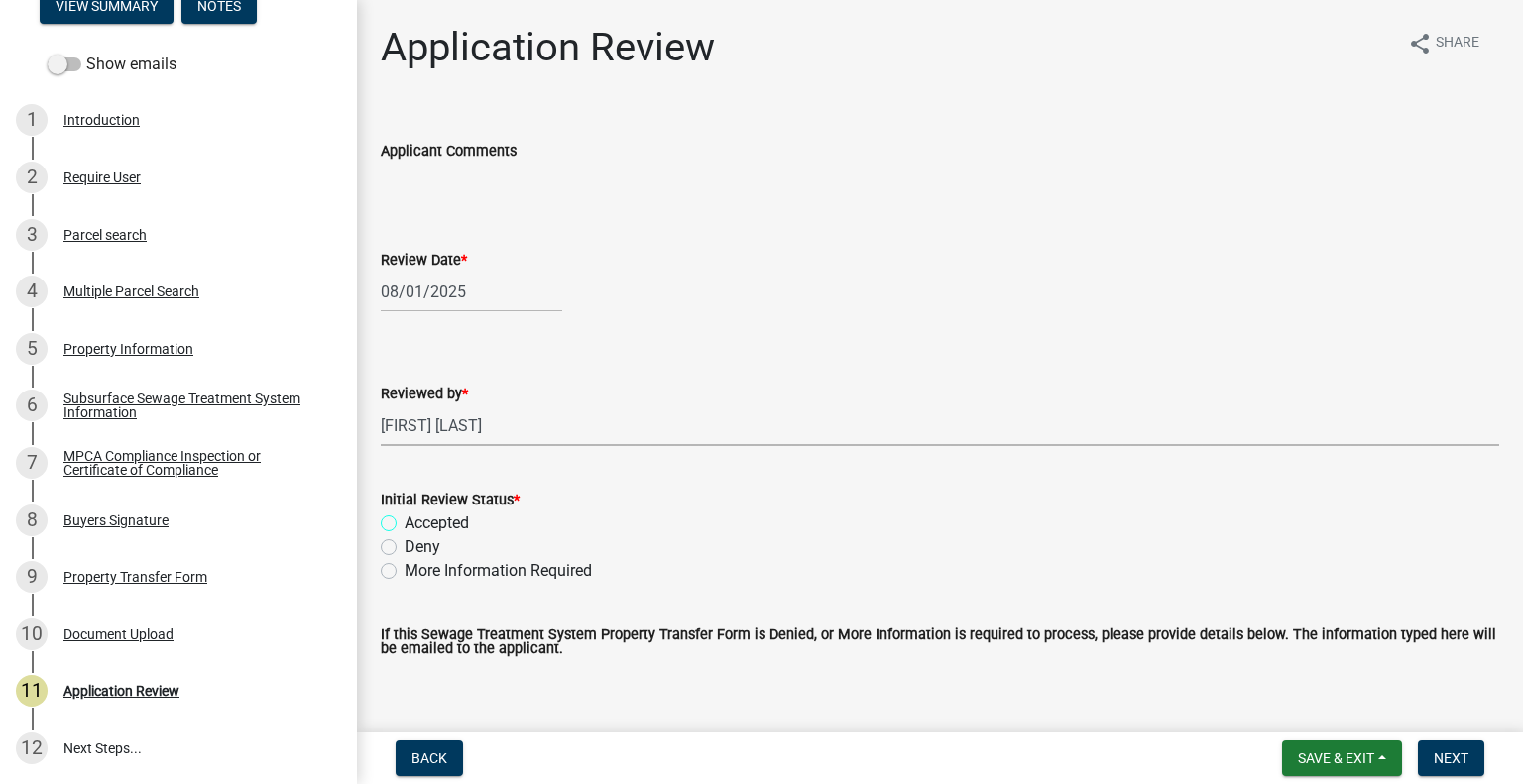 click on "Accepted" at bounding box center (410, 517) 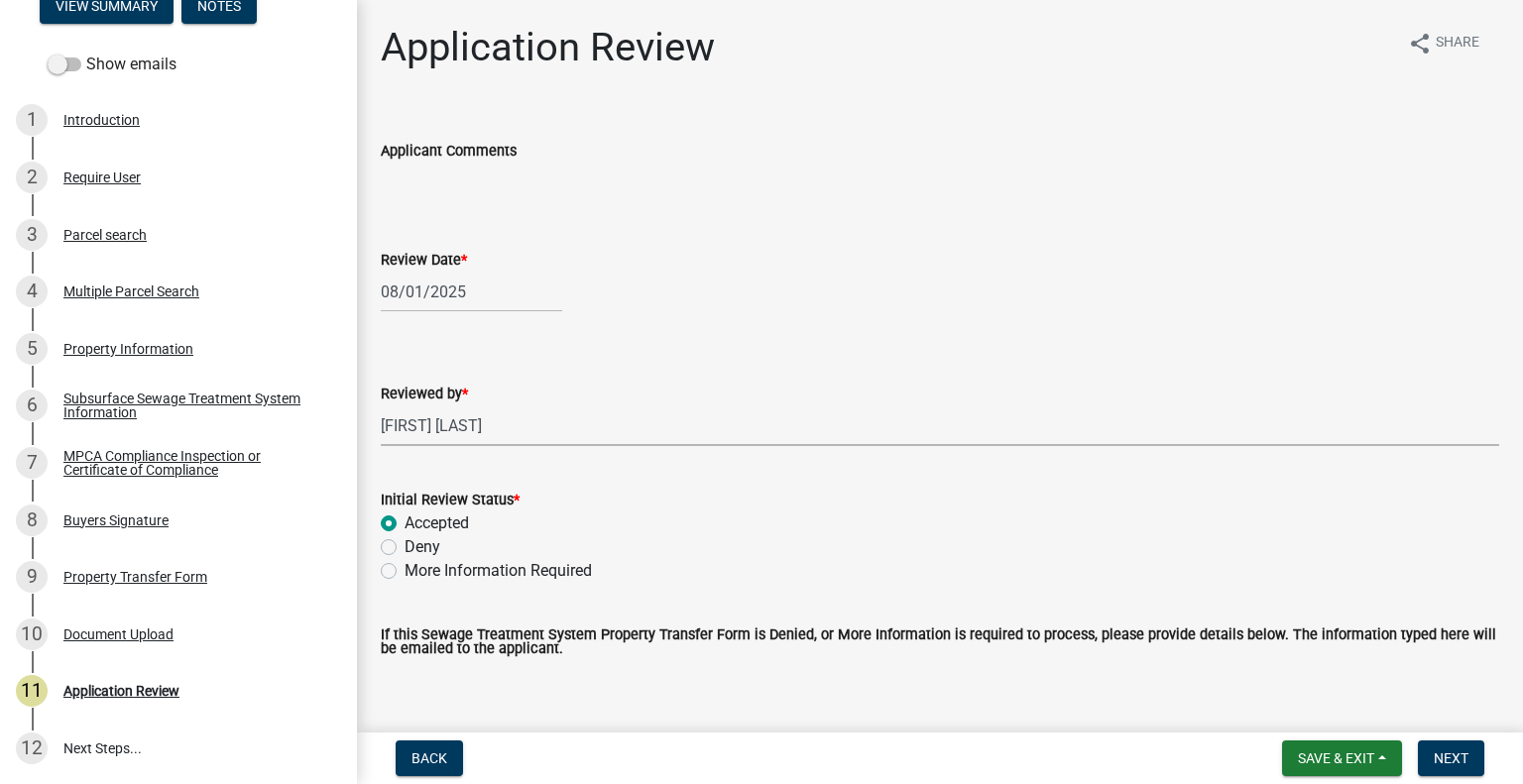 radio on "true" 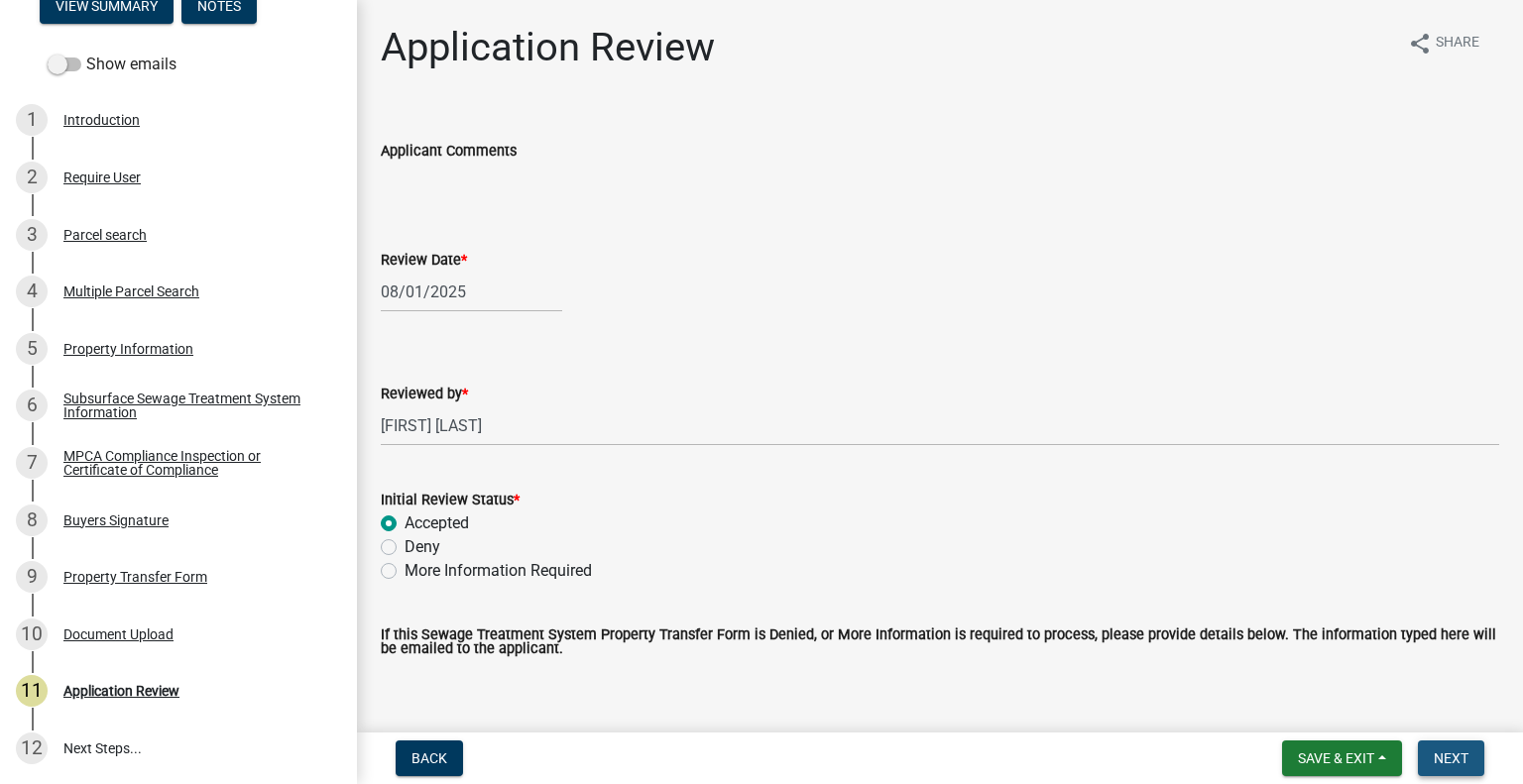 drag, startPoint x: 1451, startPoint y: 764, endPoint x: 1498, endPoint y: 733, distance: 56.30275 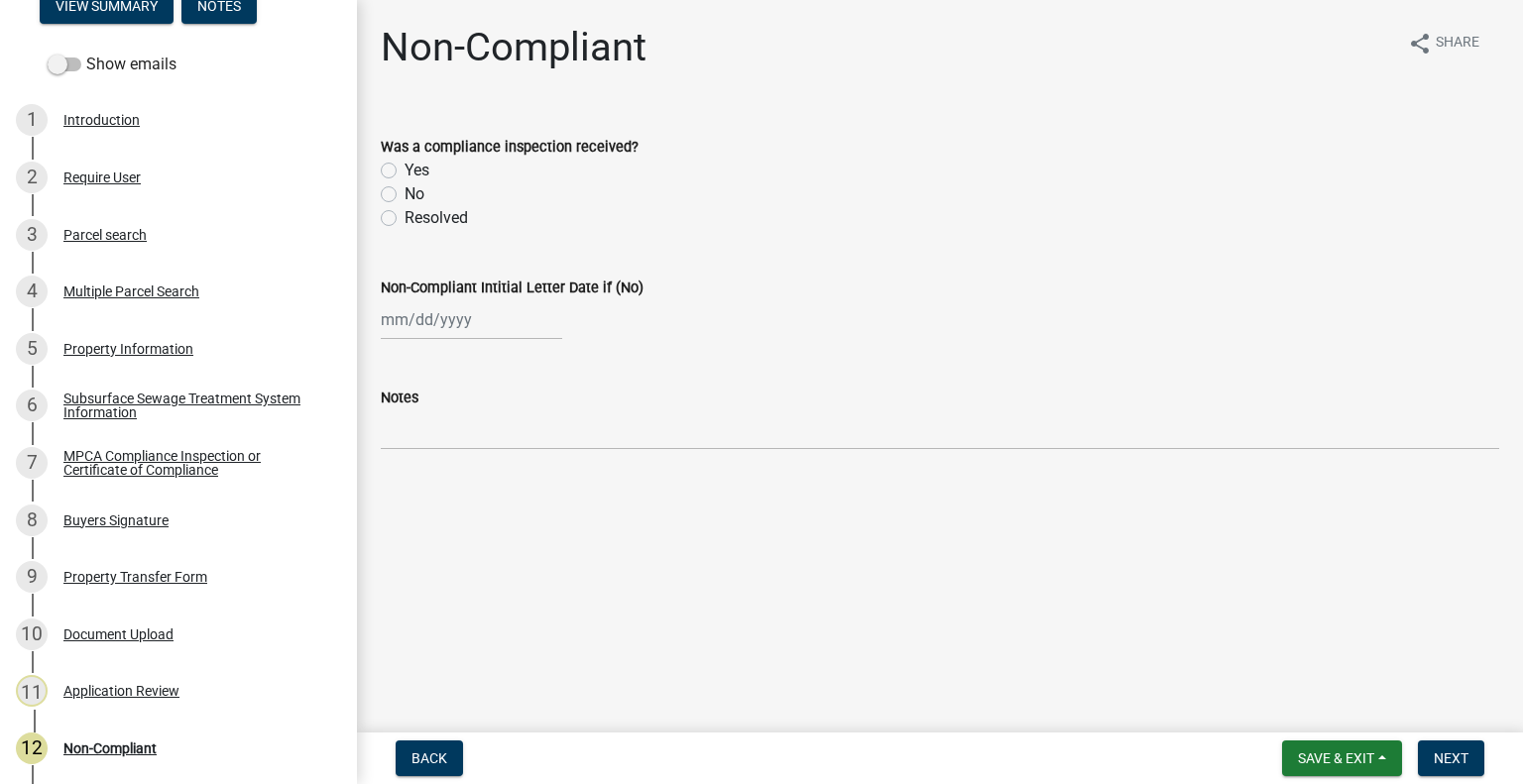click on "Yes" 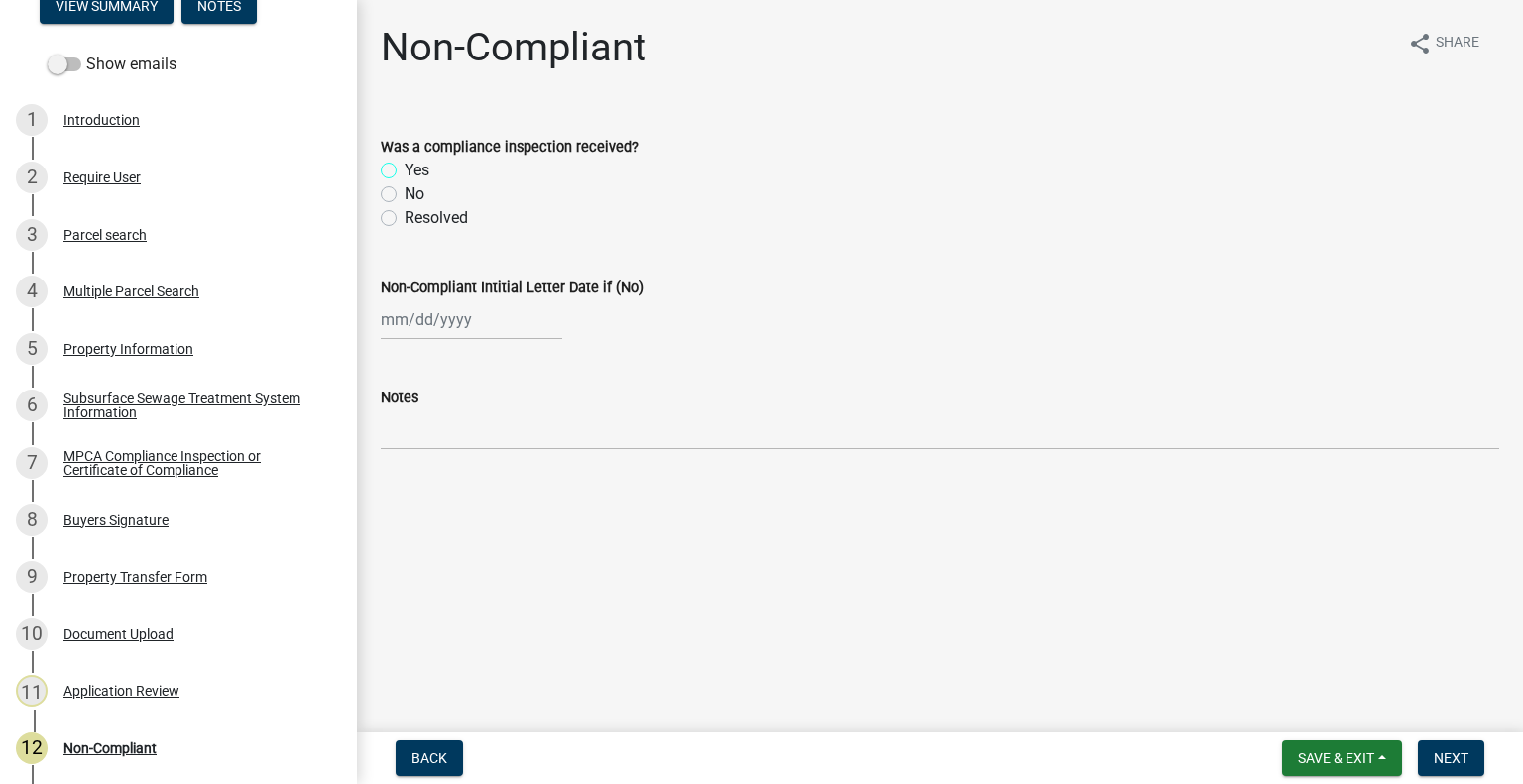 click on "Yes" at bounding box center (410, 165) 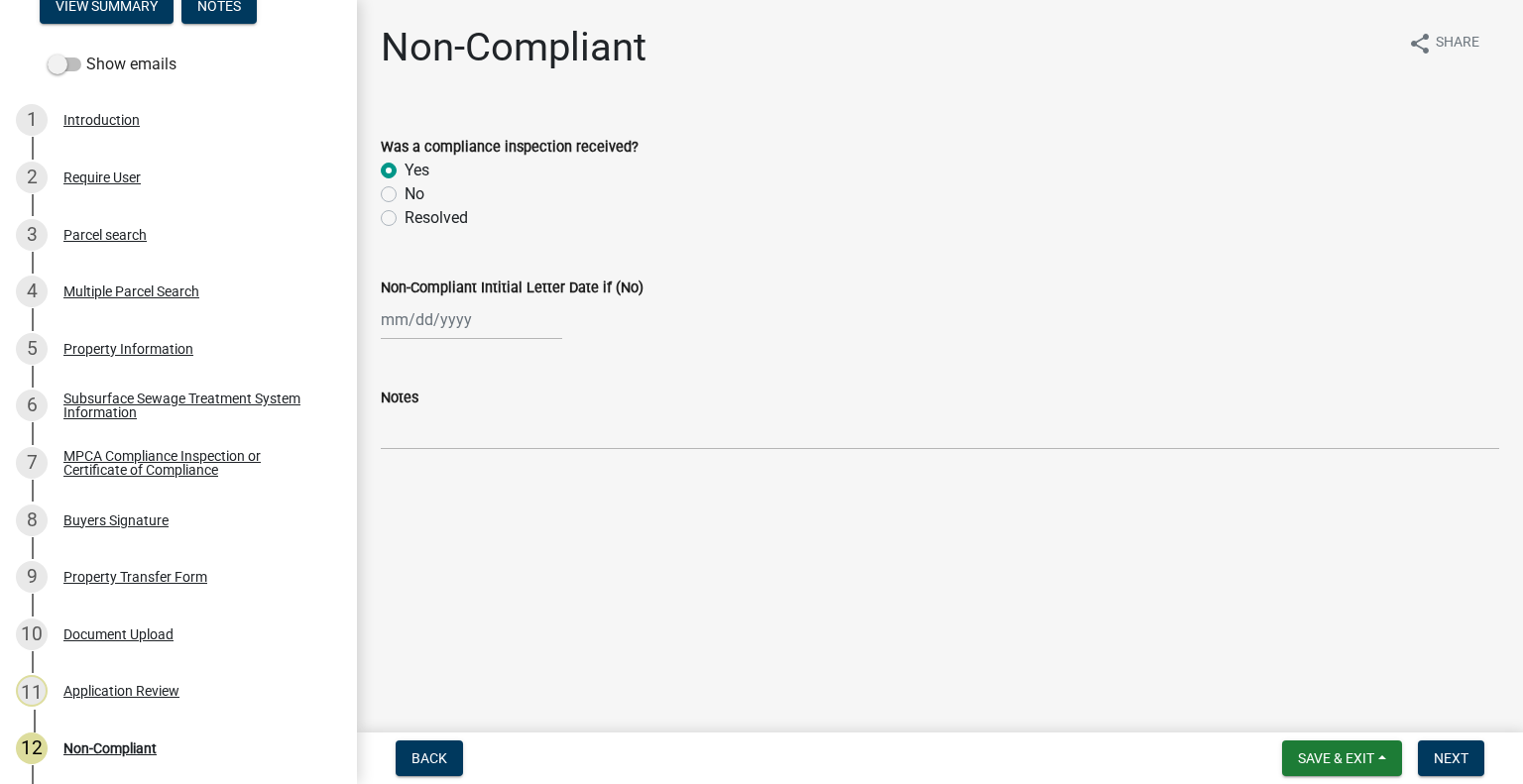 radio on "true" 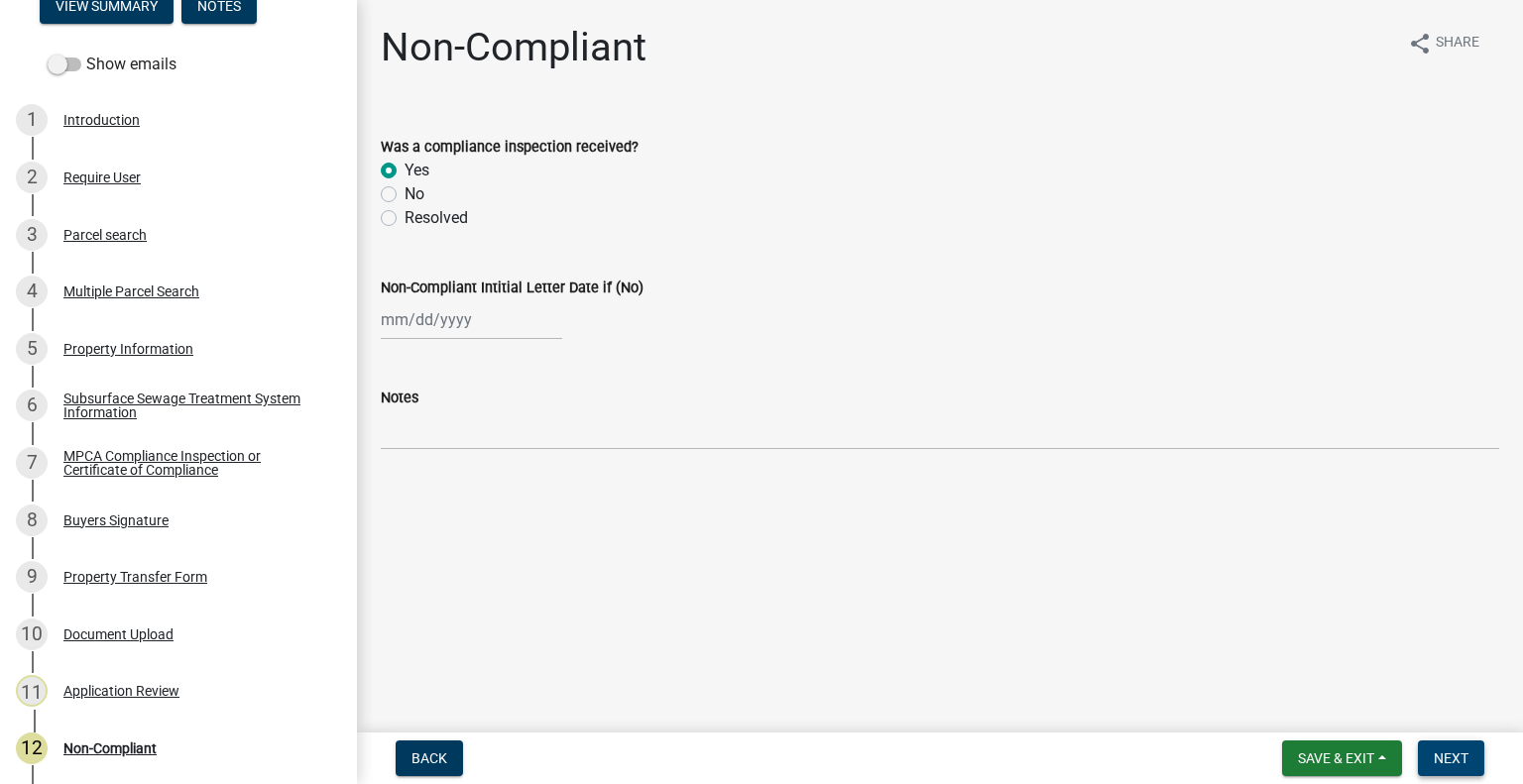 click on "Next" at bounding box center (1451, 758) 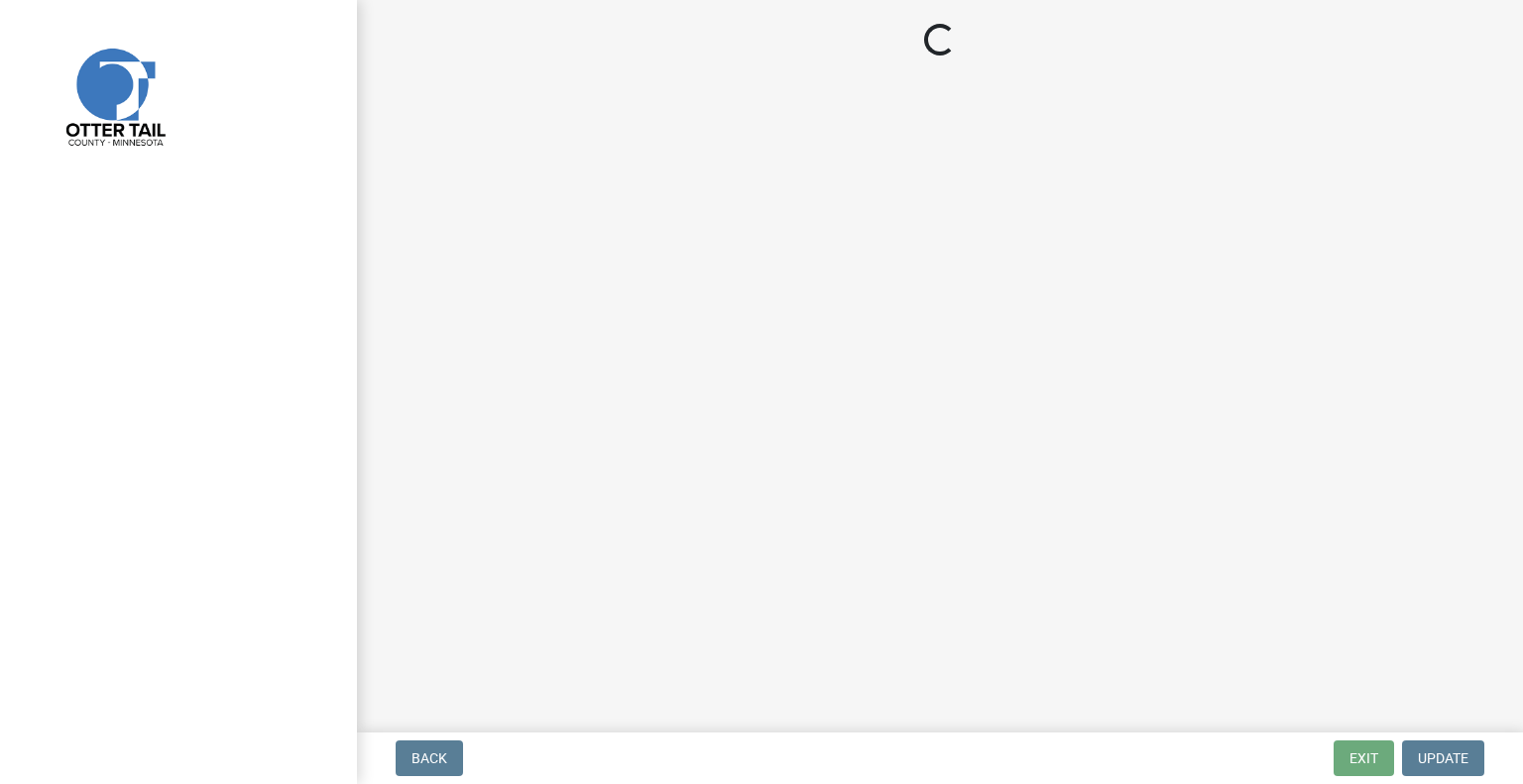 scroll, scrollTop: 0, scrollLeft: 0, axis: both 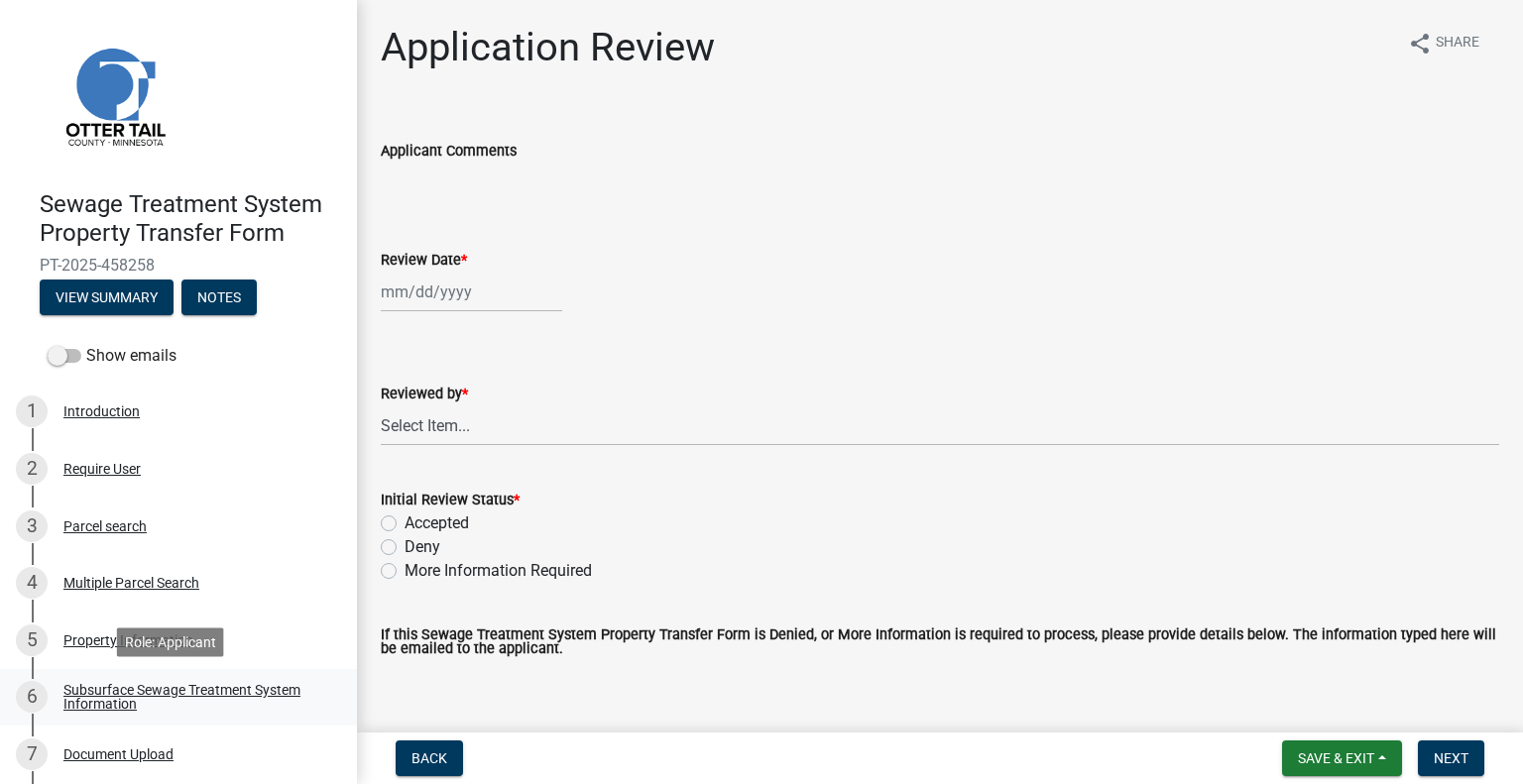 click on "Subsurface Sewage Treatment System Information" at bounding box center (194, 697) 